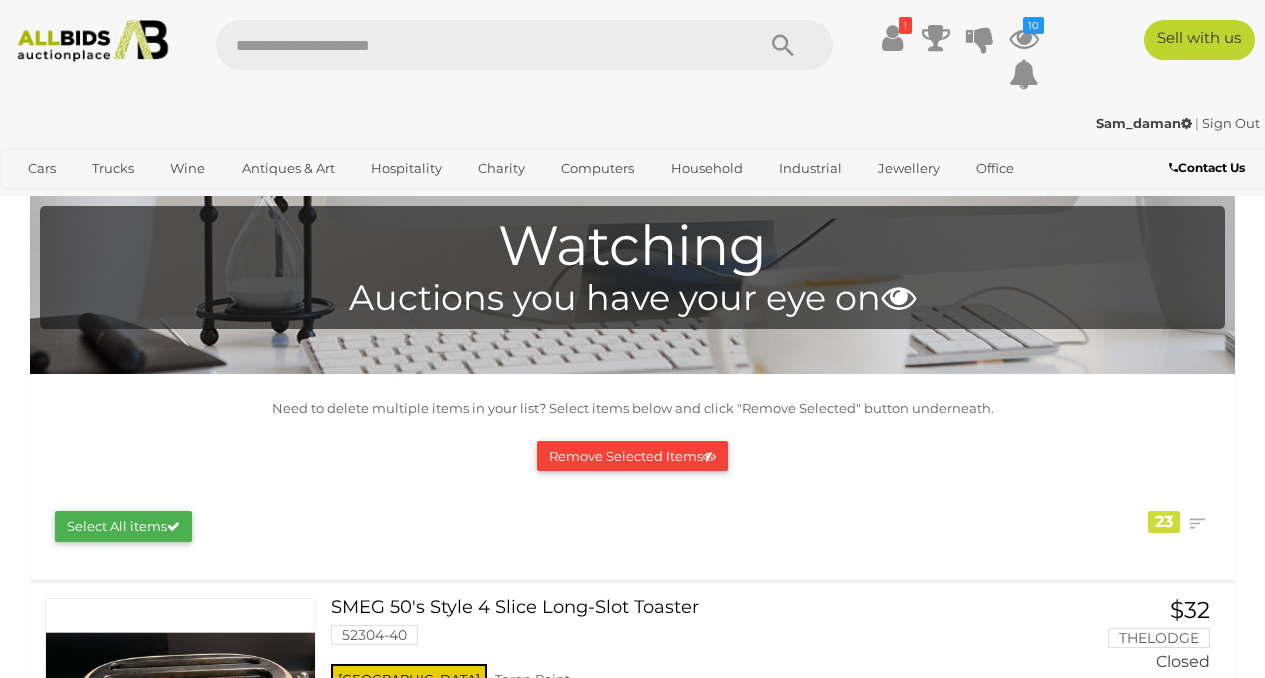 scroll, scrollTop: 0, scrollLeft: 0, axis: both 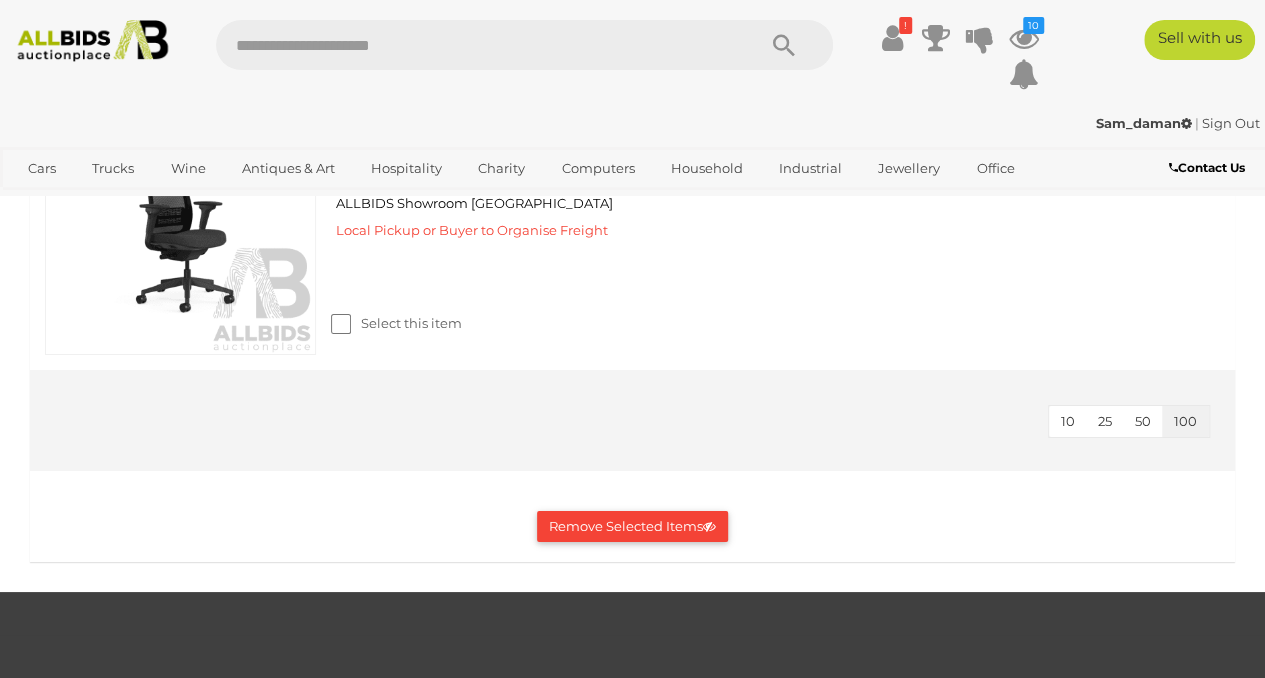 click on "Remove Selected Items" at bounding box center [632, 526] 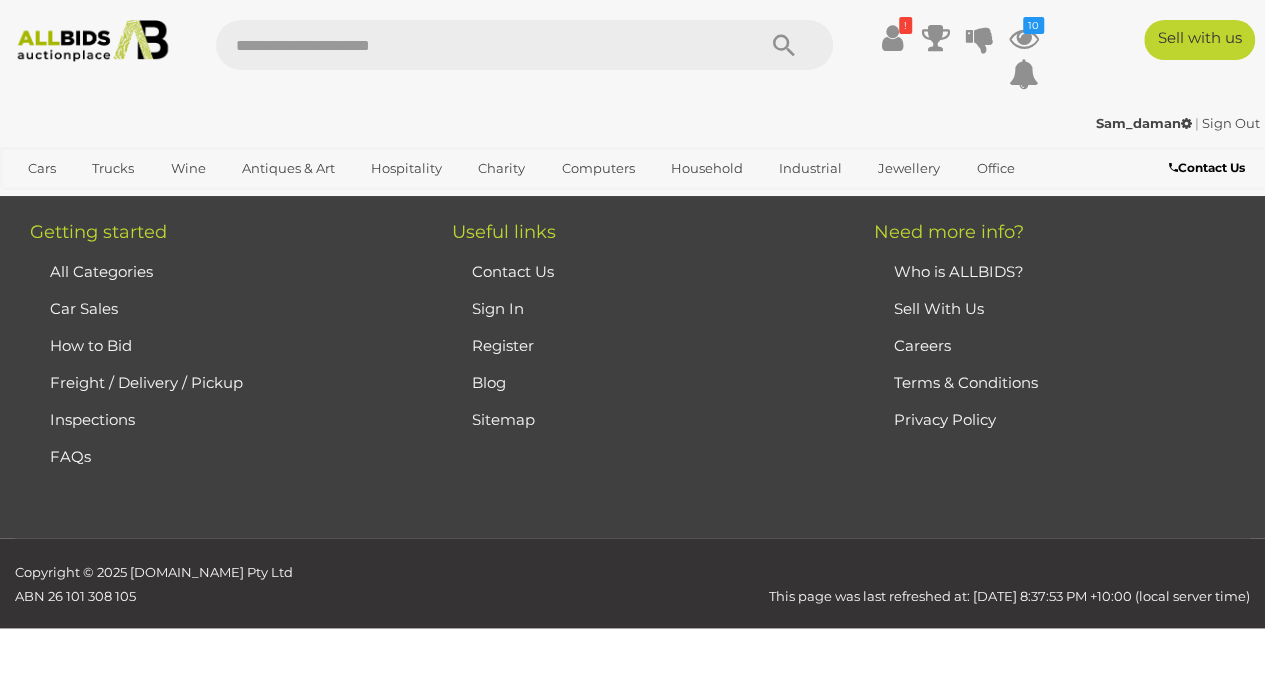 scroll, scrollTop: 3263, scrollLeft: 0, axis: vertical 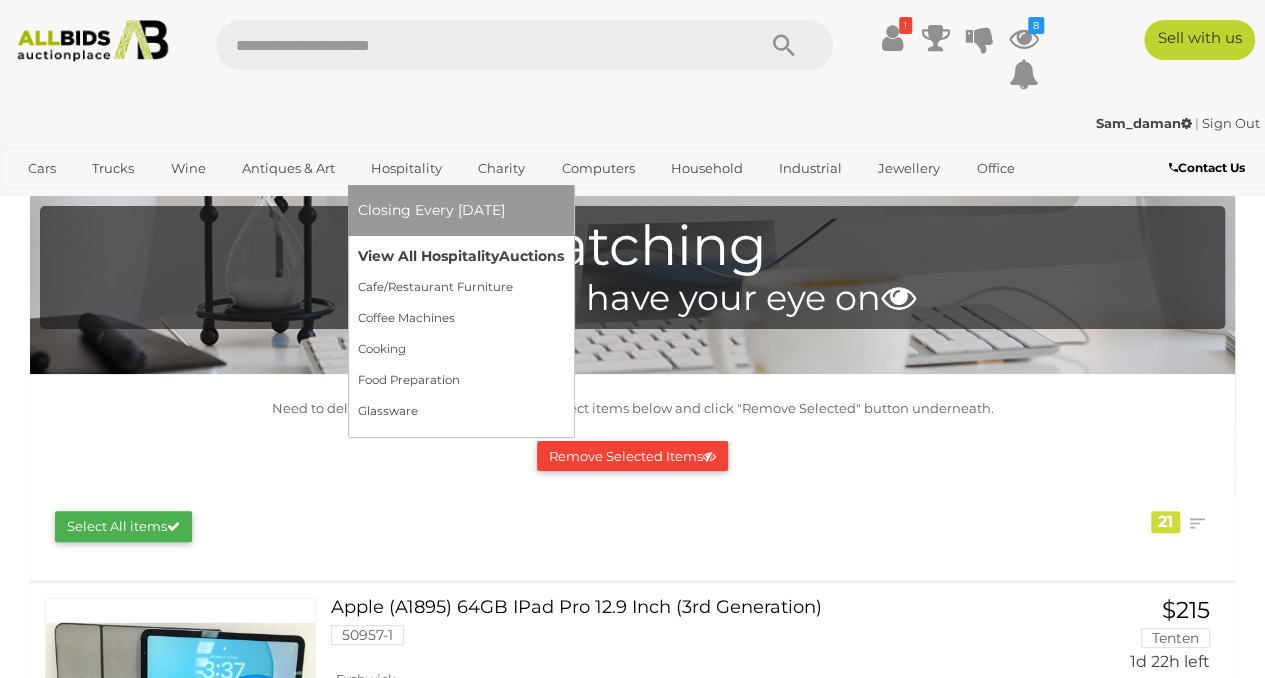 click on "View All Hospitality  Auctions" at bounding box center [461, 256] 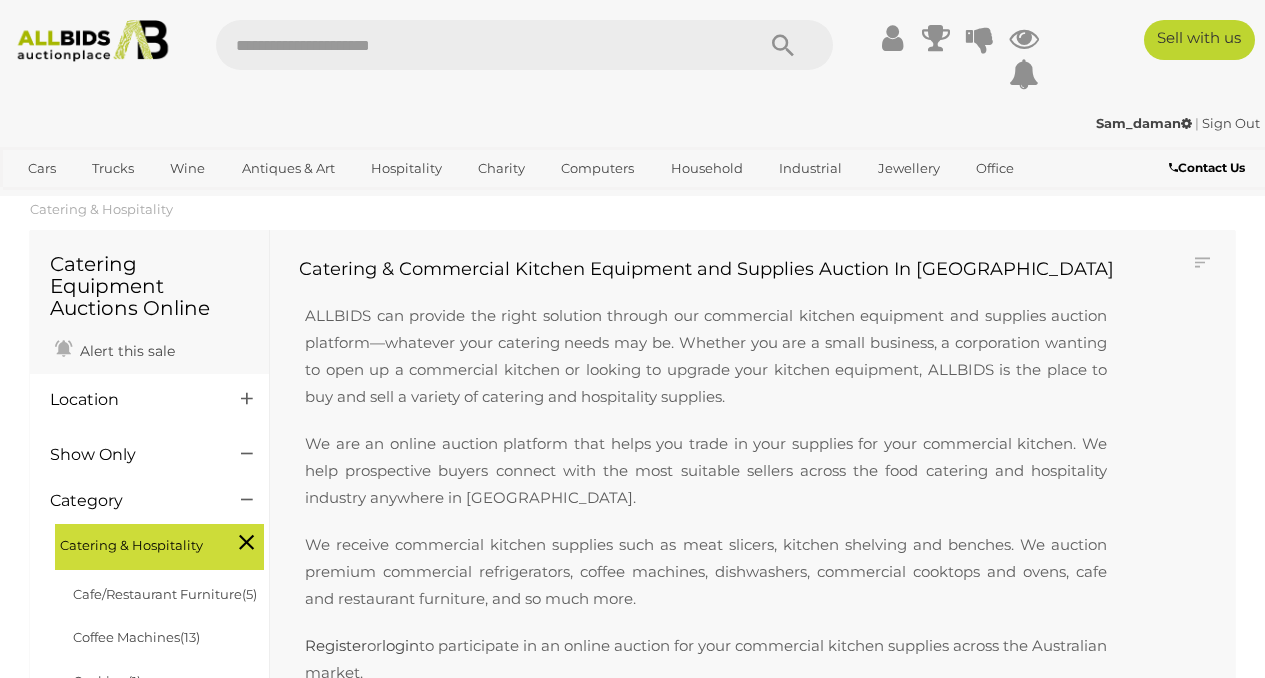 scroll, scrollTop: 0, scrollLeft: 0, axis: both 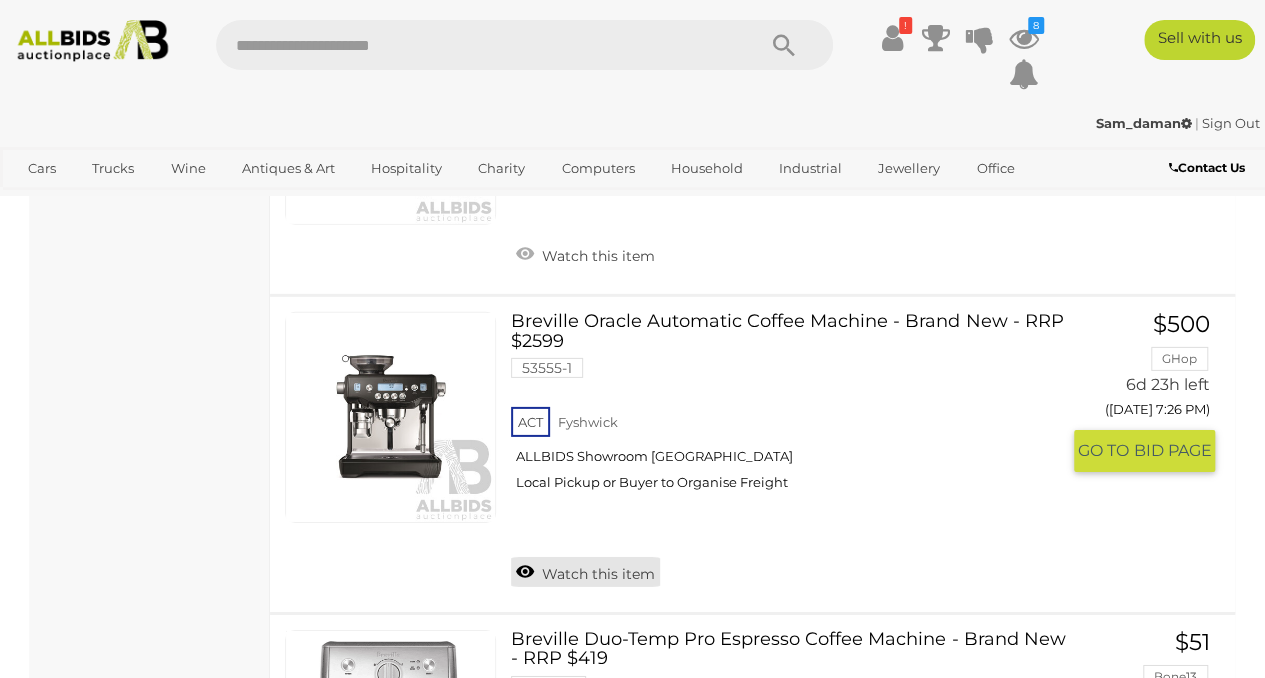 click on "Watch this item" at bounding box center [585, 572] 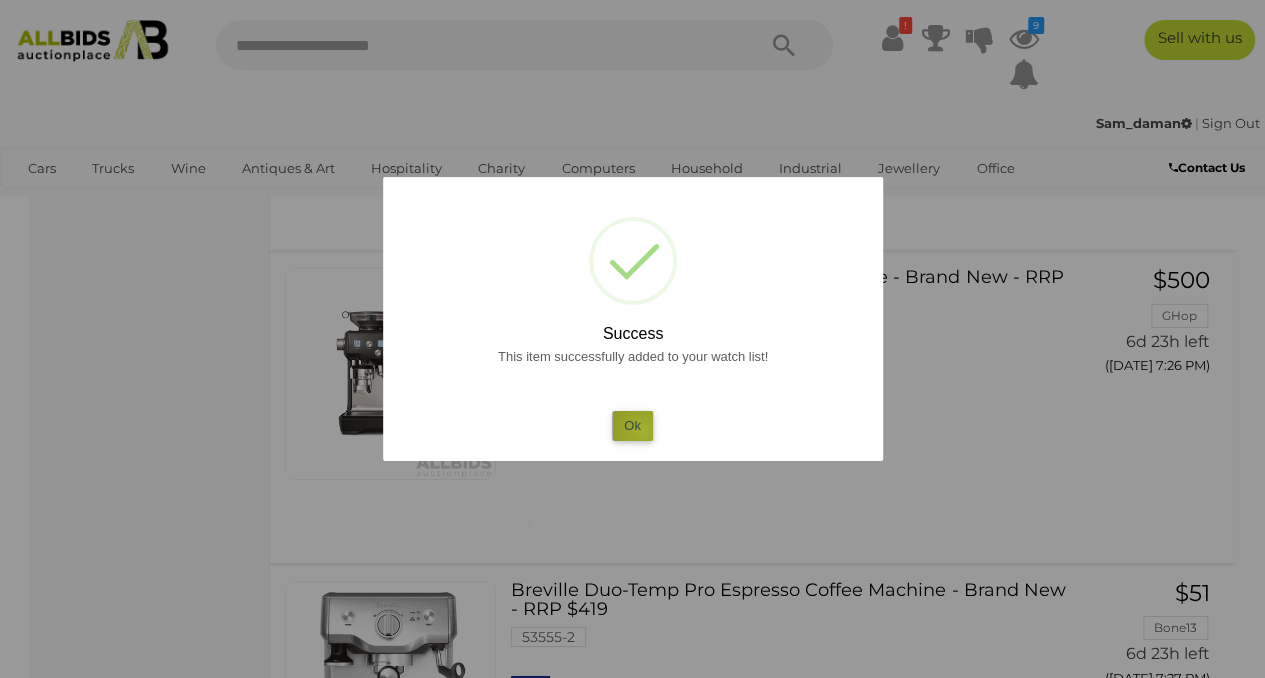 click on "Ok" at bounding box center [632, 425] 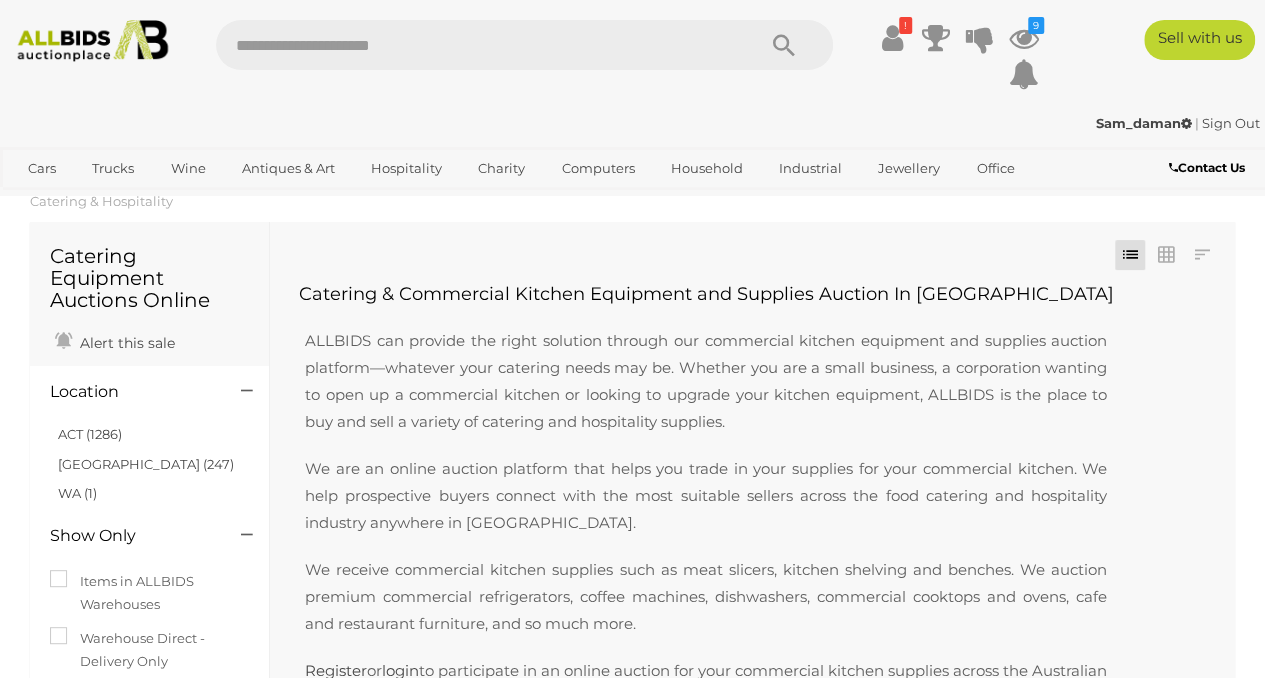 scroll, scrollTop: 0, scrollLeft: 0, axis: both 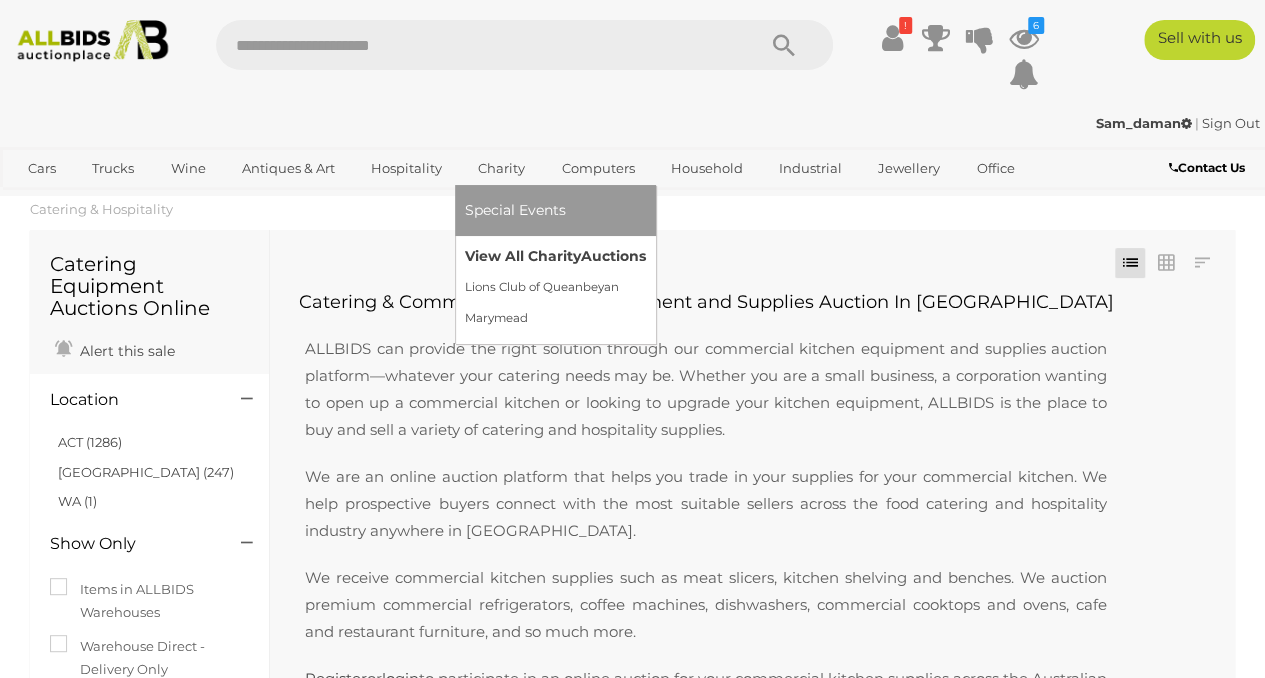 click on "View All Charity  Auctions" at bounding box center (555, 256) 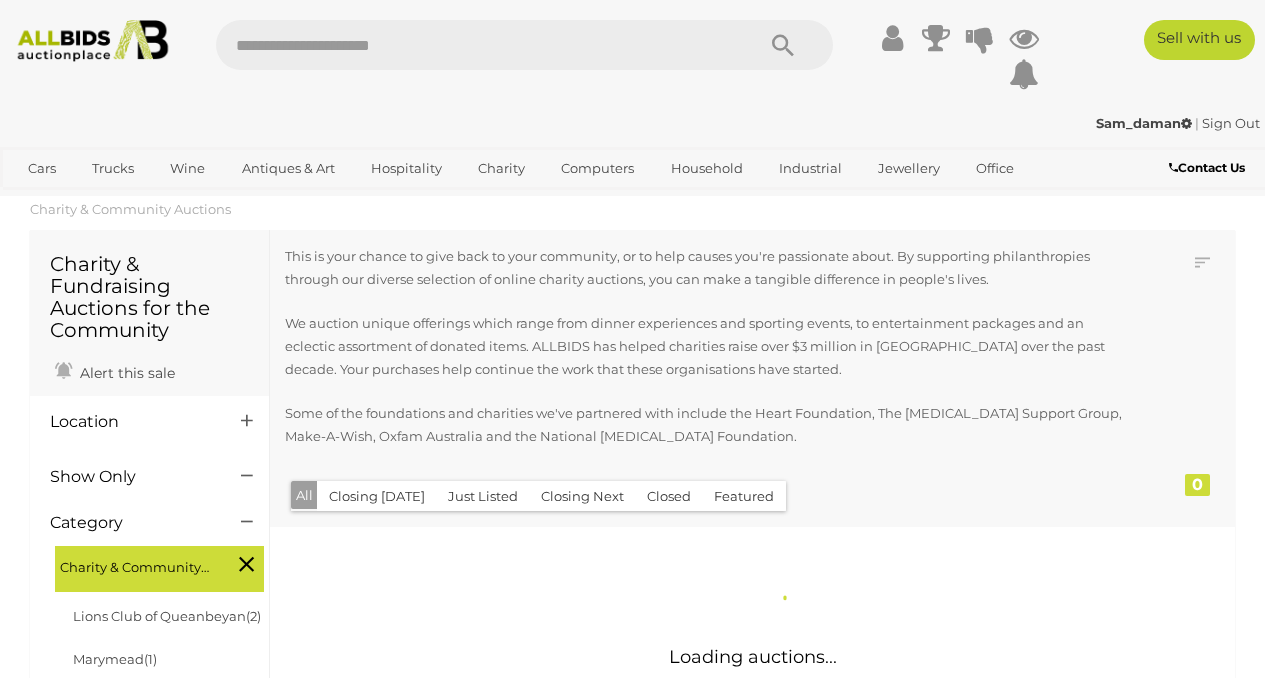 scroll, scrollTop: 0, scrollLeft: 0, axis: both 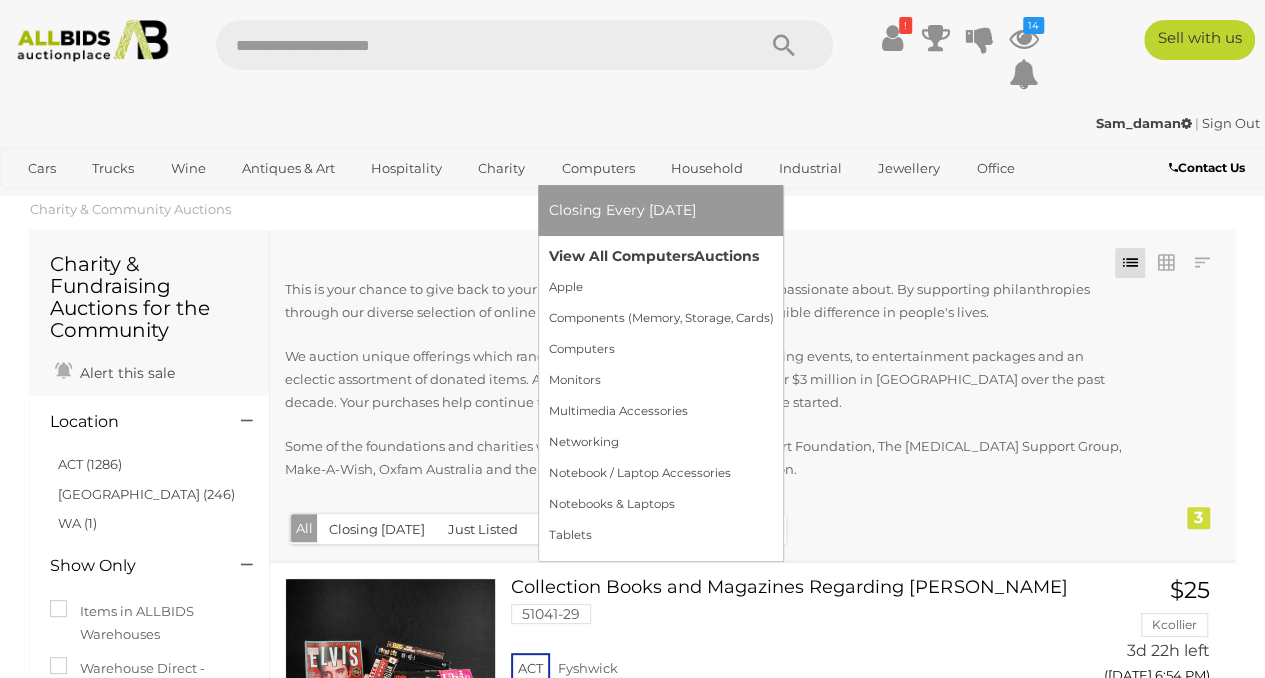 click on "View All Computers  Auctions" at bounding box center (660, 256) 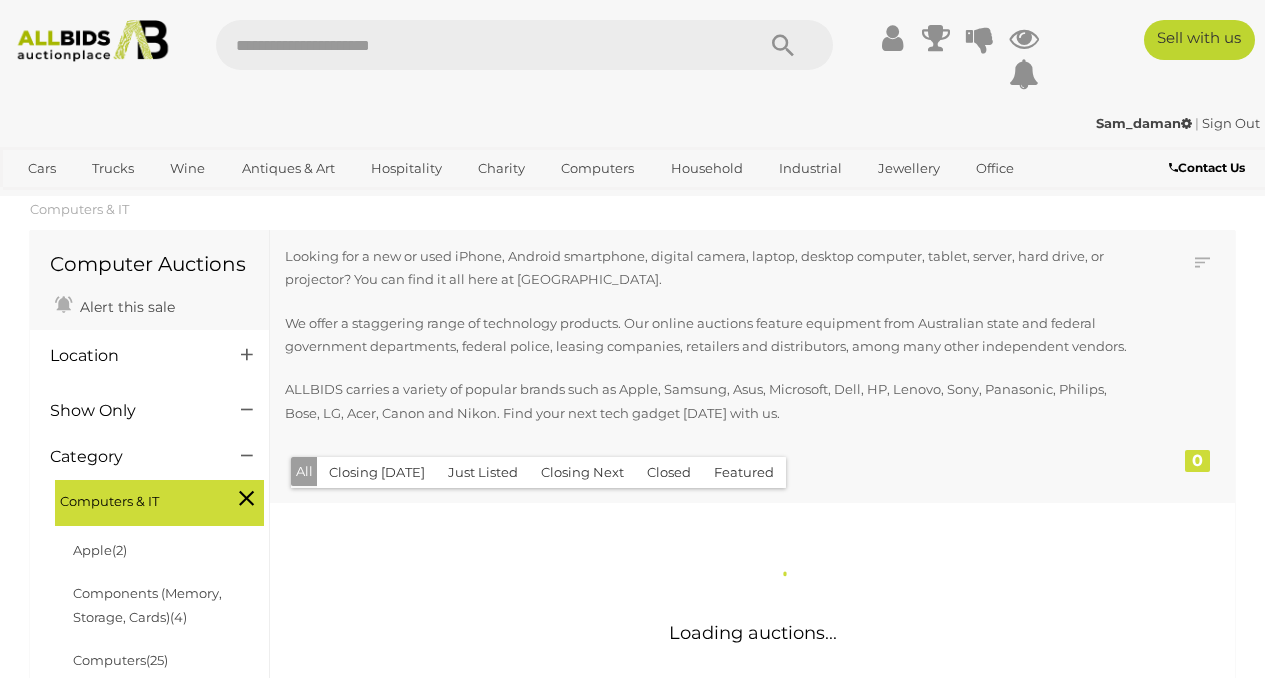 scroll, scrollTop: 0, scrollLeft: 0, axis: both 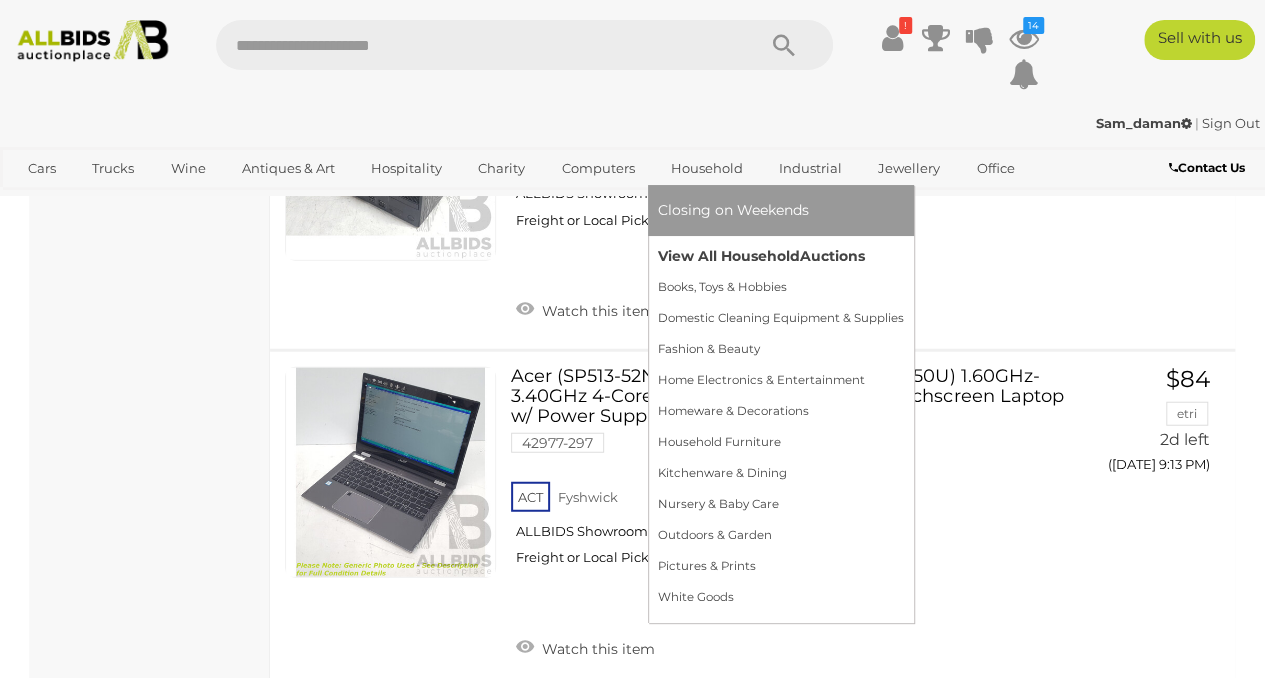 click on "View All Household  Auctions" at bounding box center [781, 256] 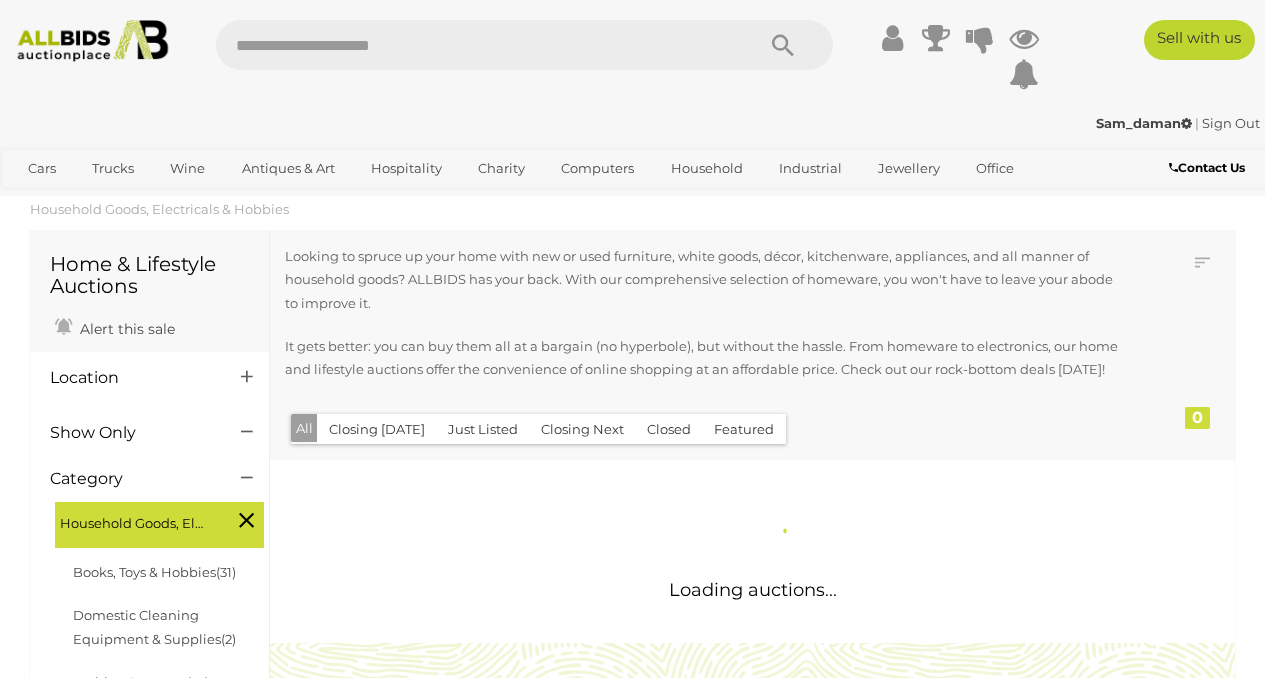 scroll, scrollTop: 0, scrollLeft: 0, axis: both 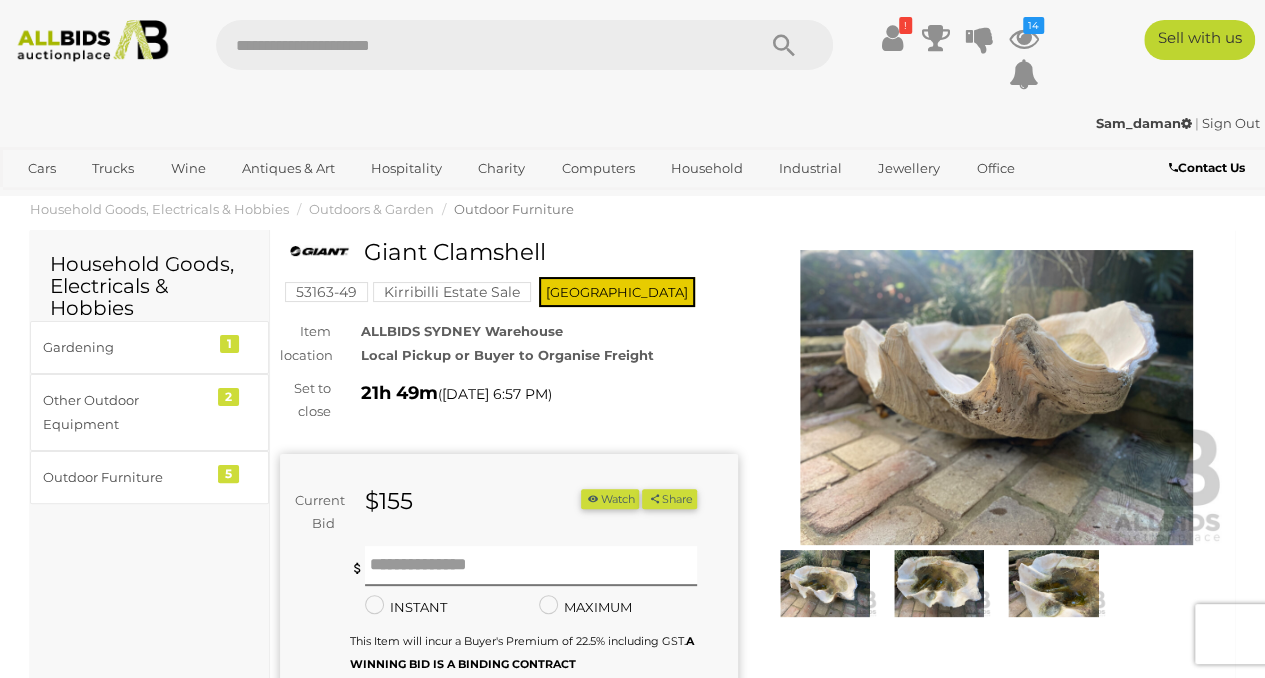 click at bounding box center (997, 397) 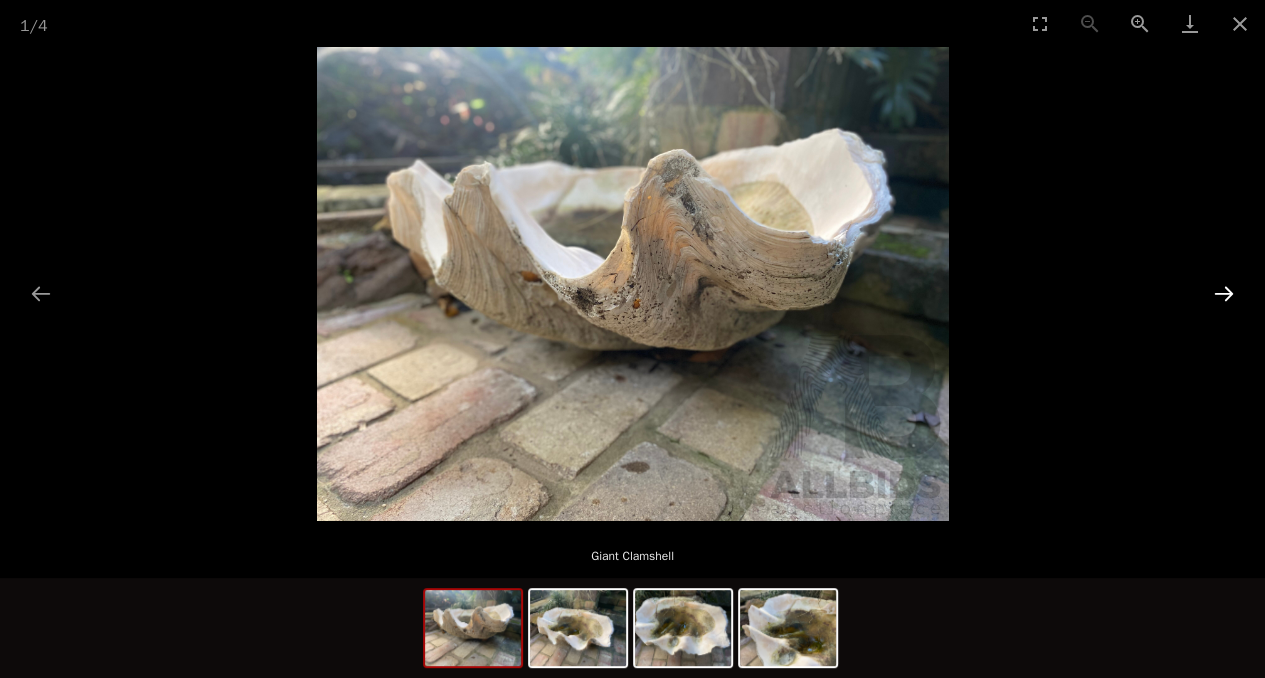 click at bounding box center [1224, 293] 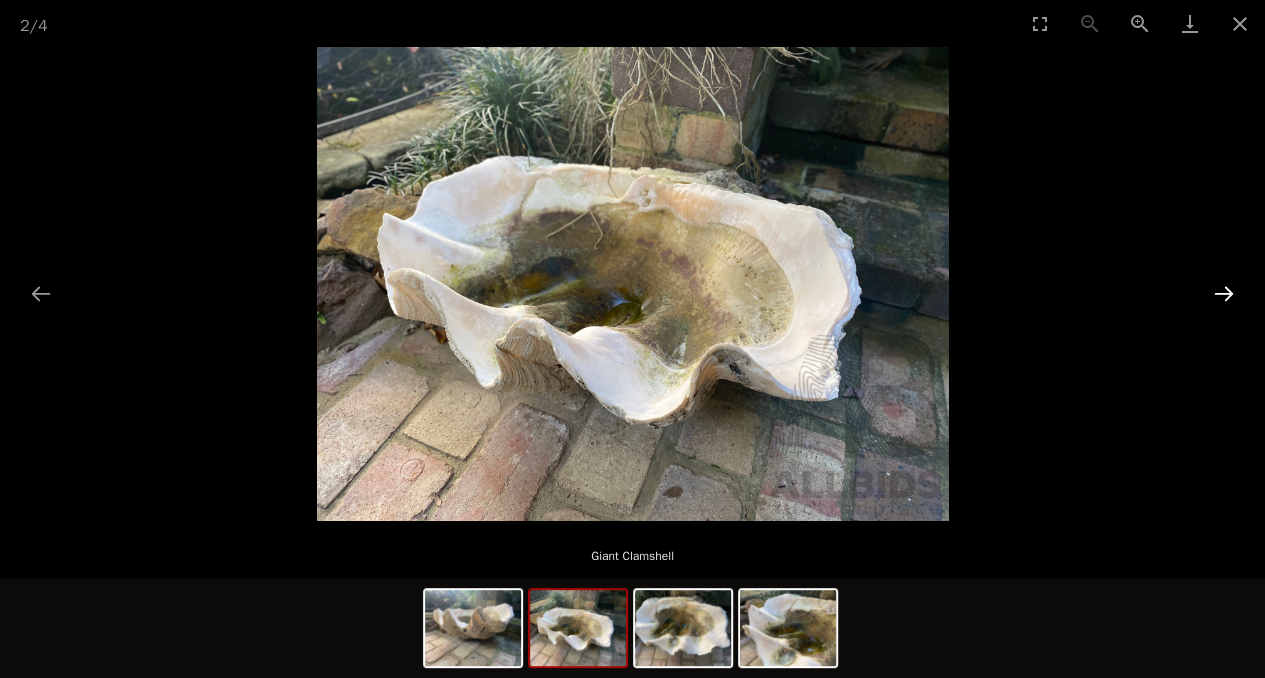 click at bounding box center [1224, 293] 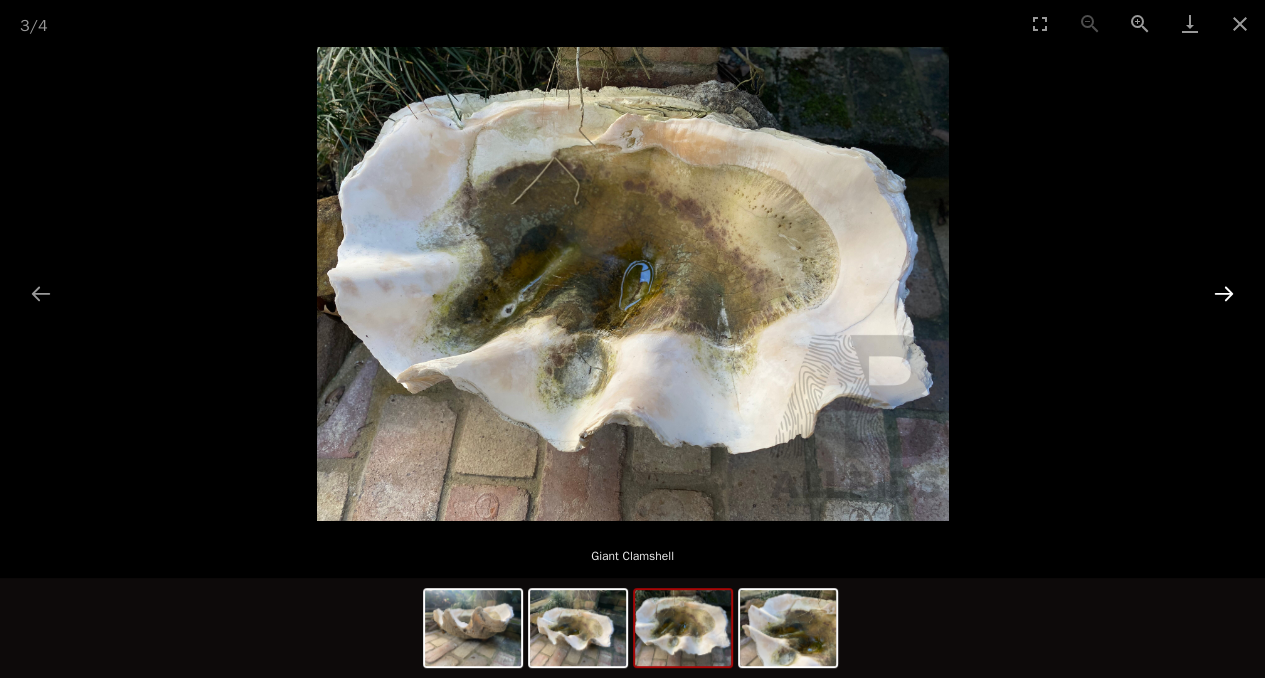 click at bounding box center [1224, 293] 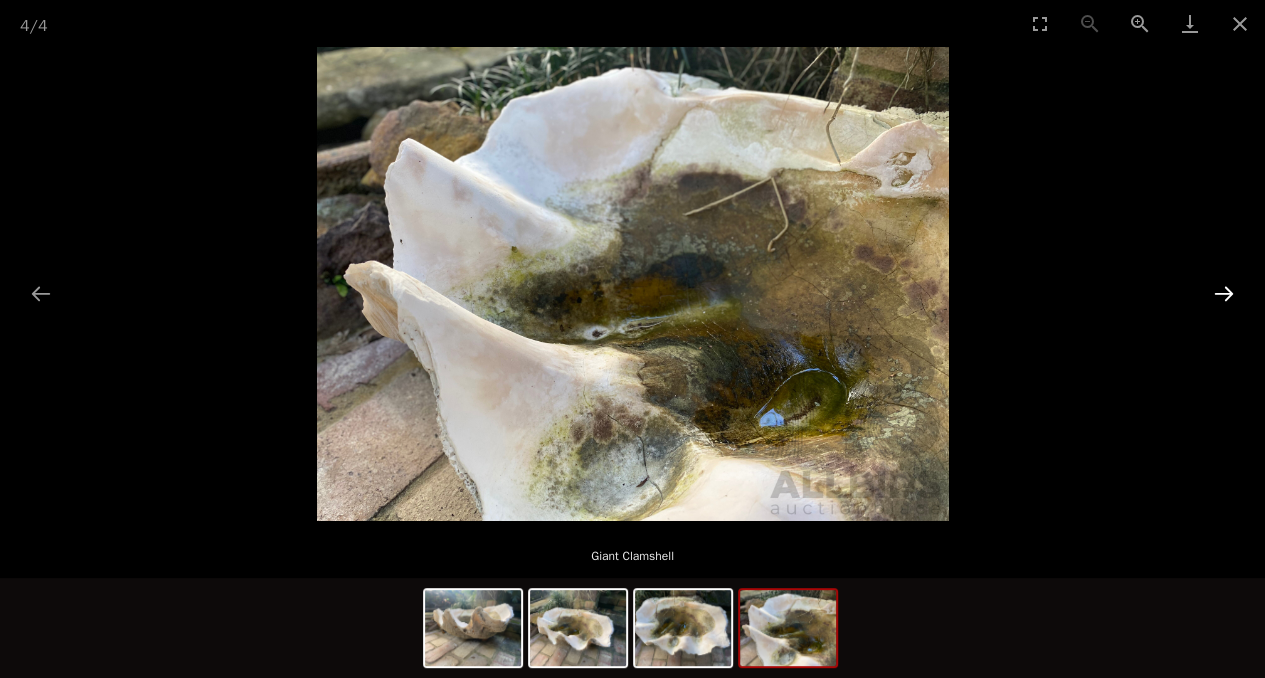 click at bounding box center (1224, 293) 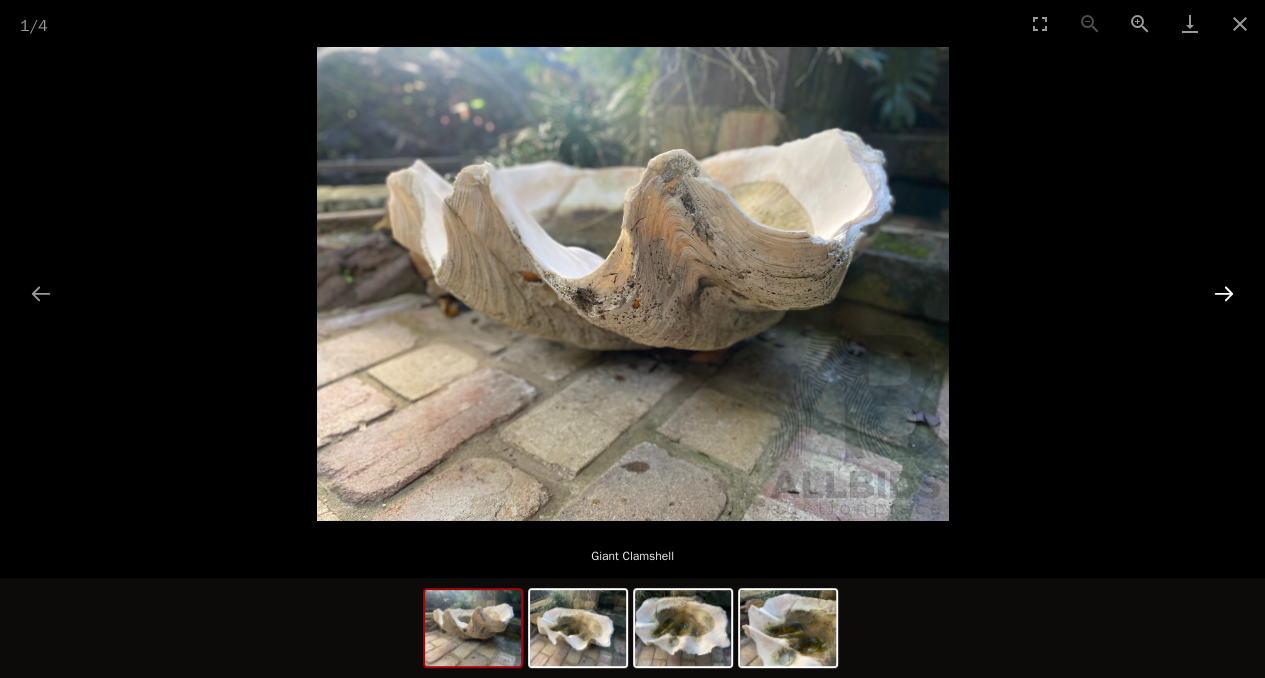 click at bounding box center (1224, 293) 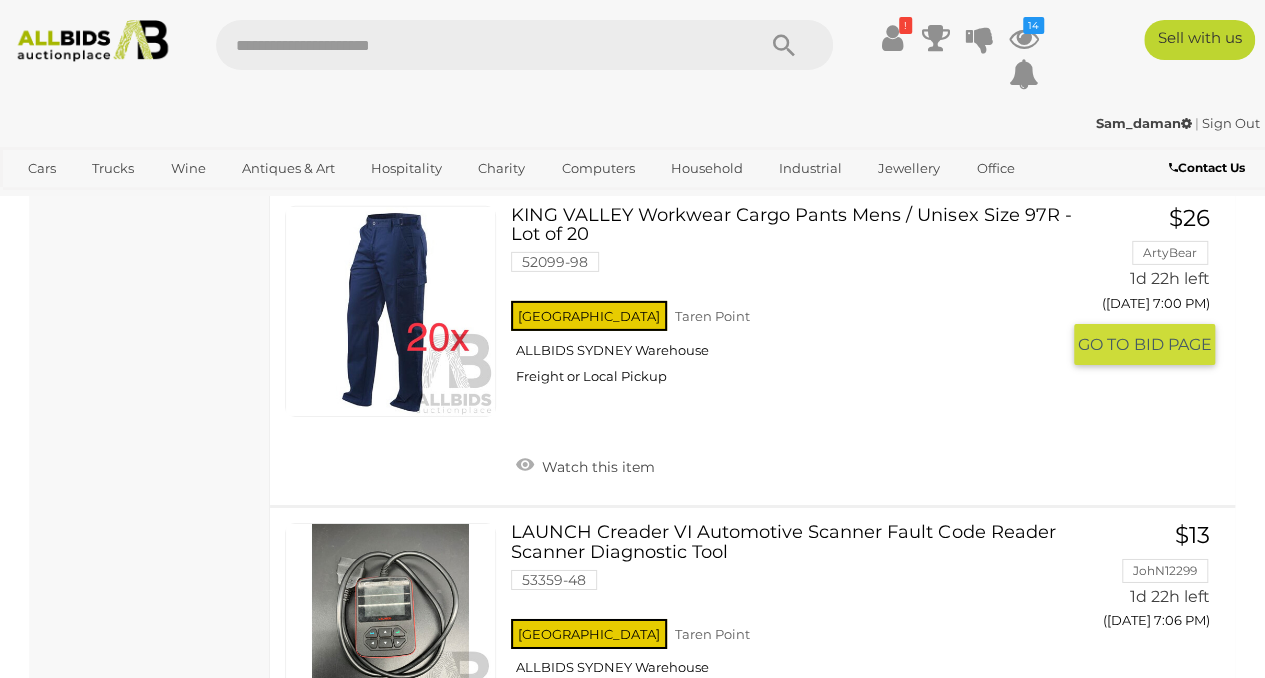 scroll, scrollTop: 11025, scrollLeft: 0, axis: vertical 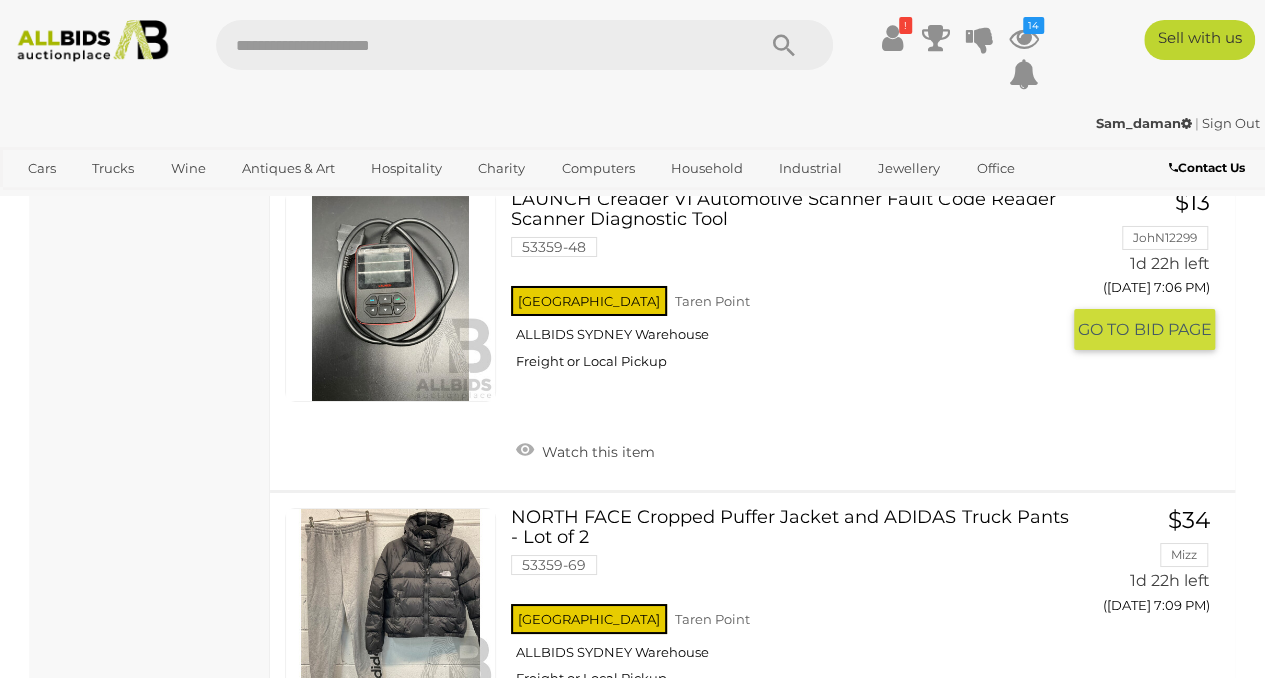 click at bounding box center [390, 295] 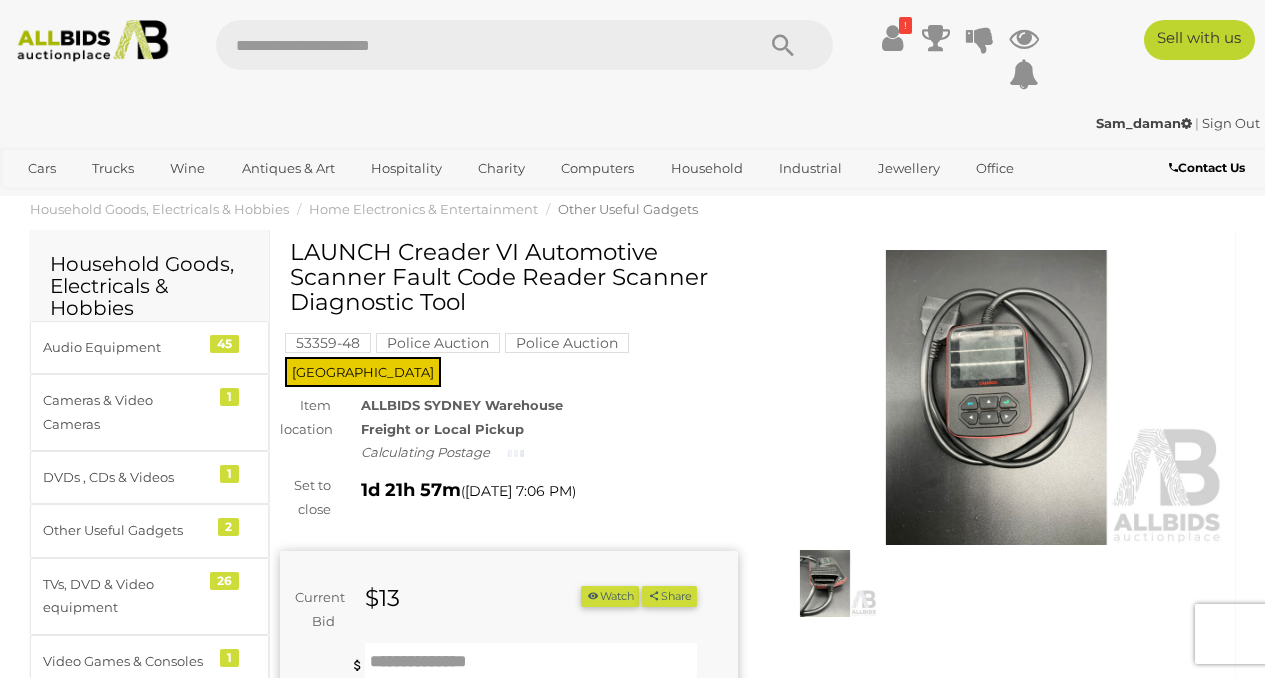 scroll, scrollTop: 0, scrollLeft: 0, axis: both 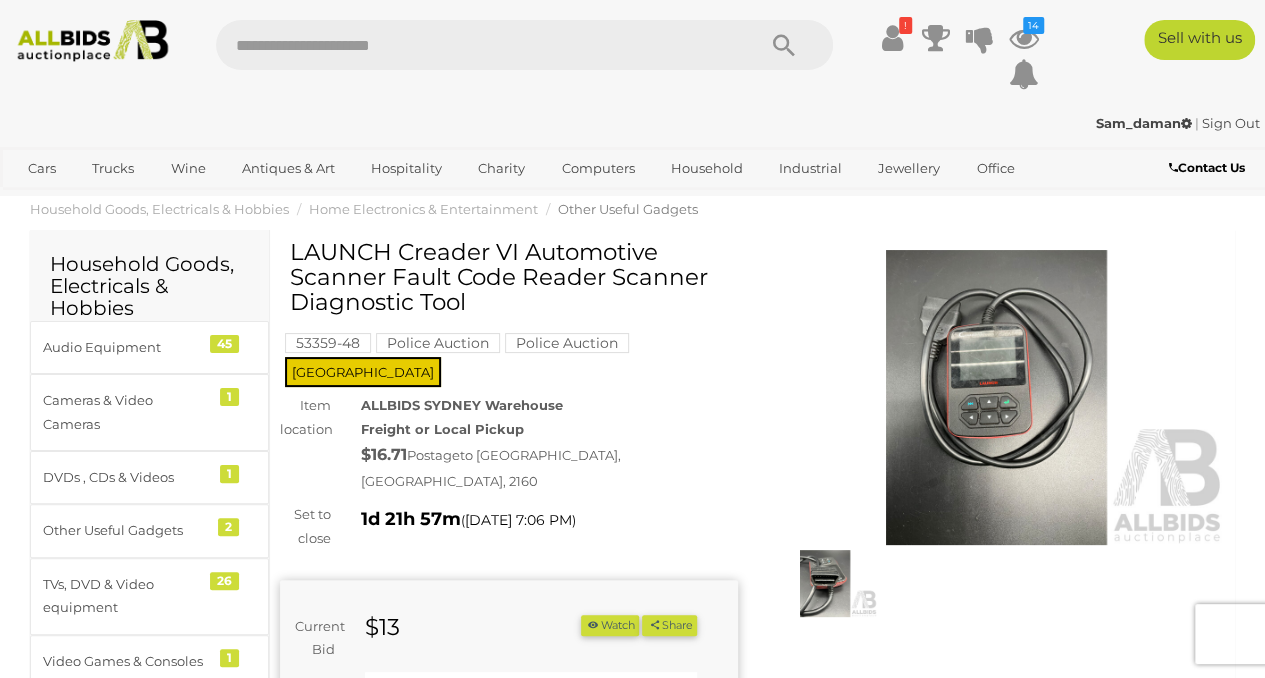 click on "Watch" at bounding box center [610, 625] 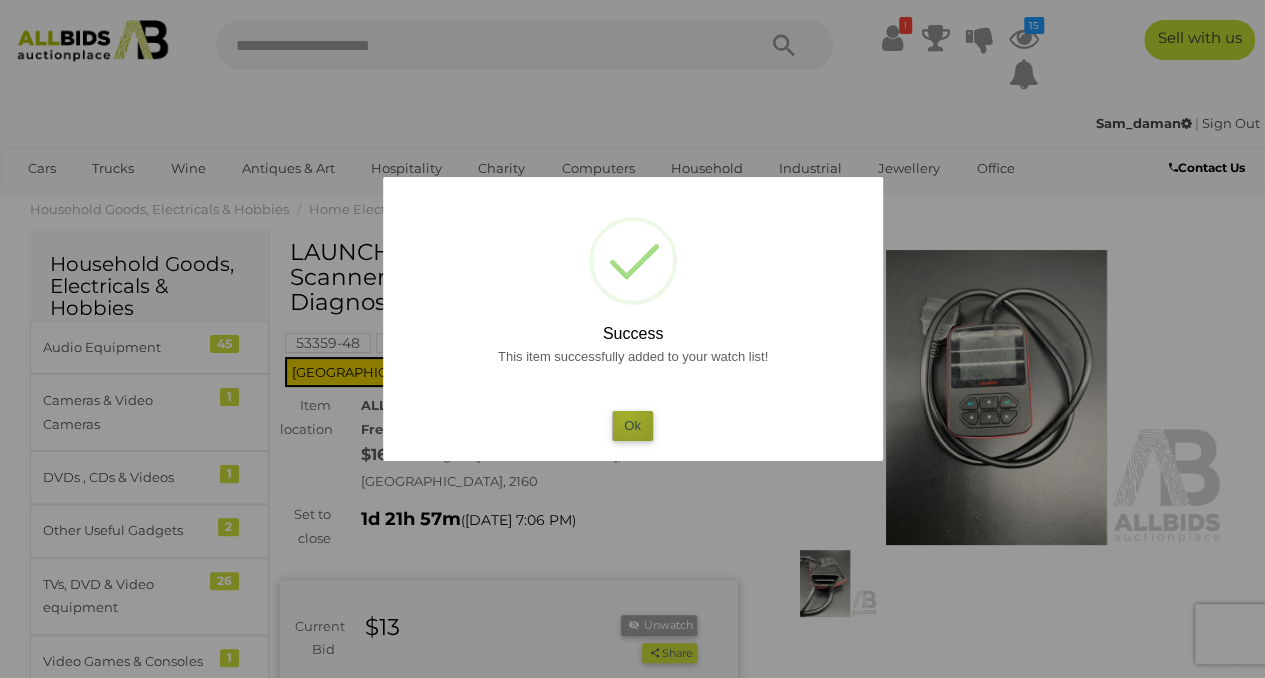 click on "Ok" at bounding box center (632, 425) 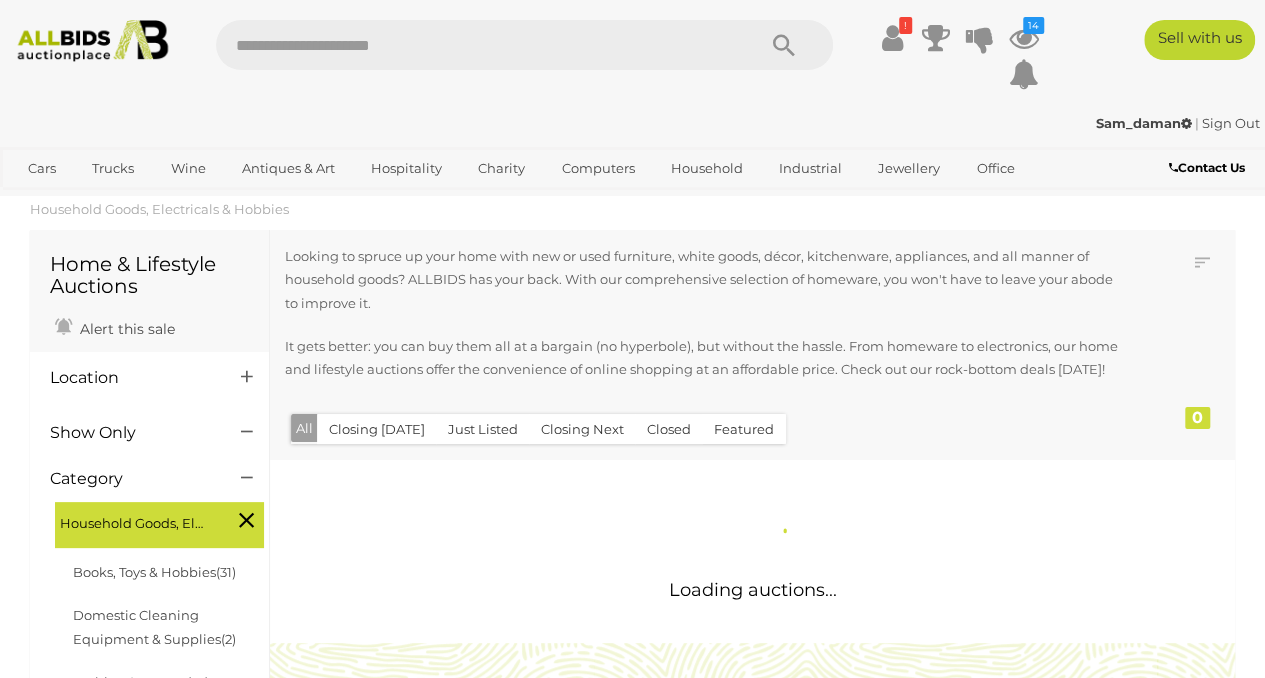 scroll, scrollTop: 1802, scrollLeft: 0, axis: vertical 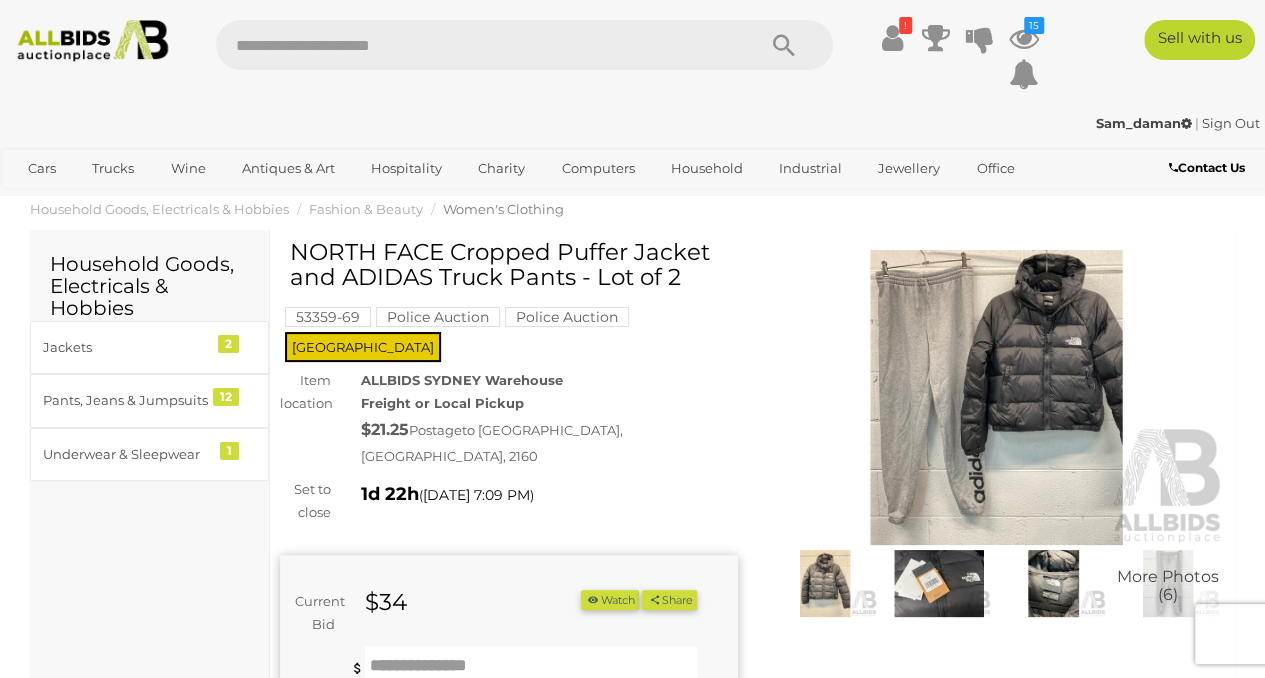 click at bounding box center (997, 397) 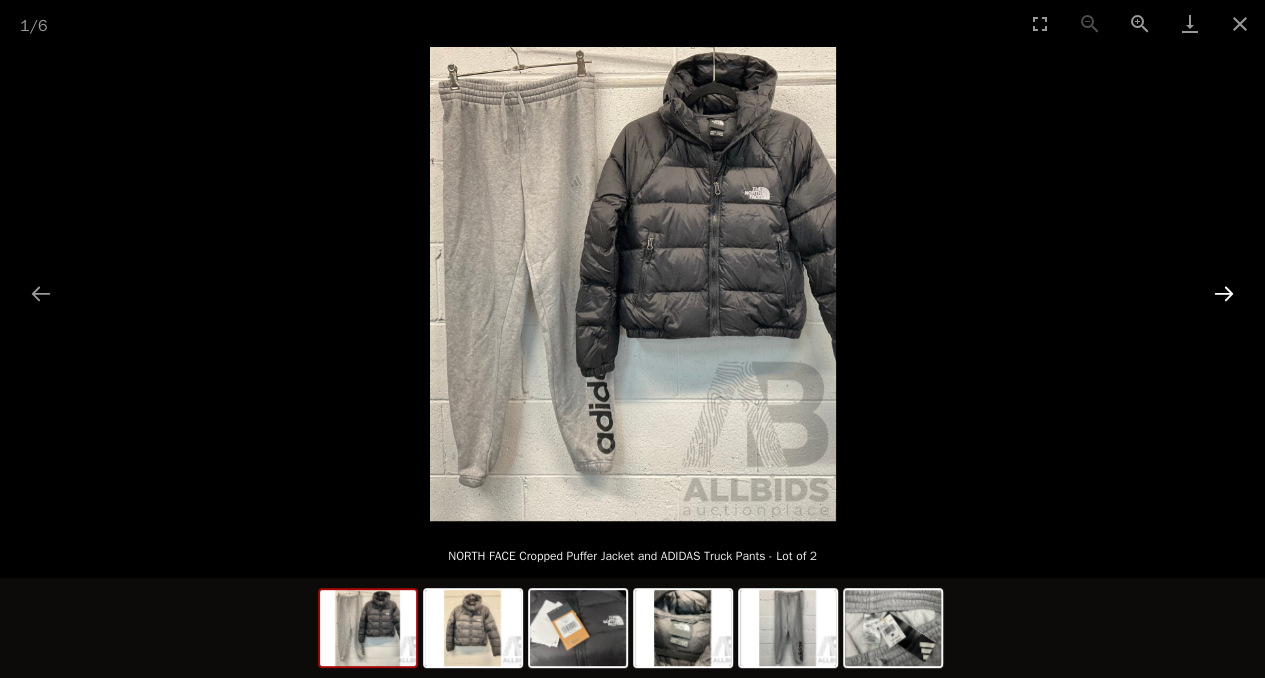 click at bounding box center (1224, 293) 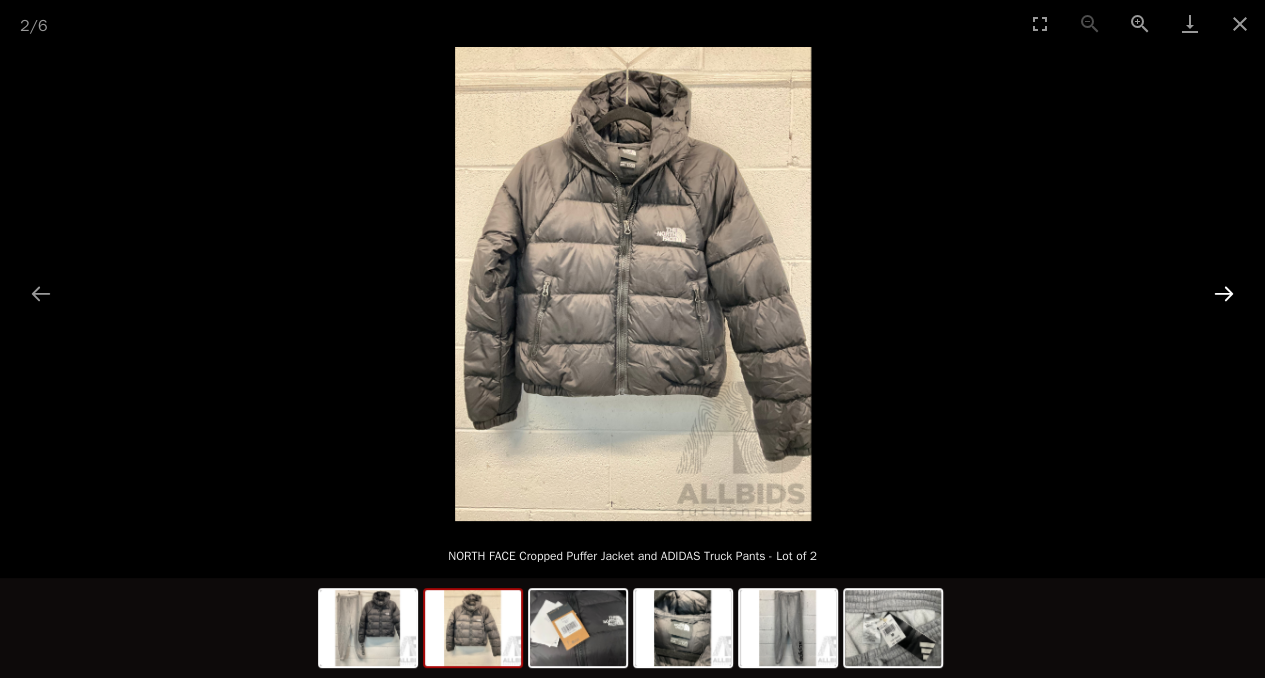 click at bounding box center (1224, 293) 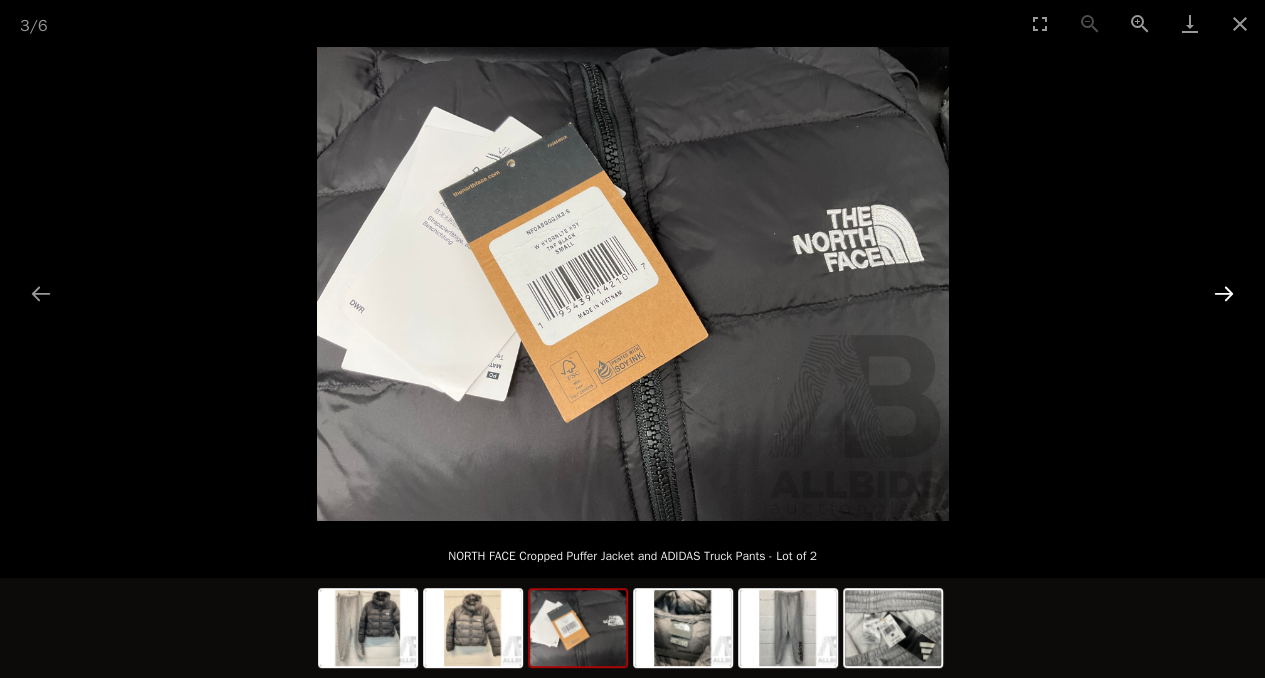 click at bounding box center [1224, 293] 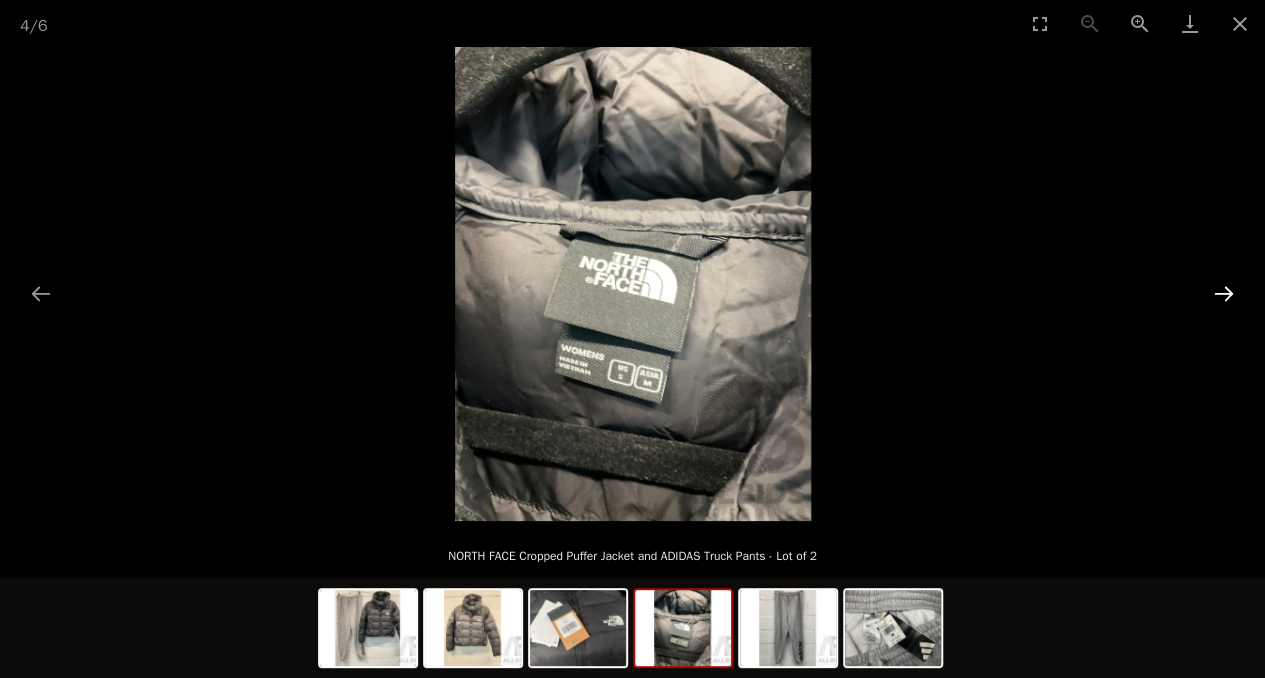 click at bounding box center (1224, 293) 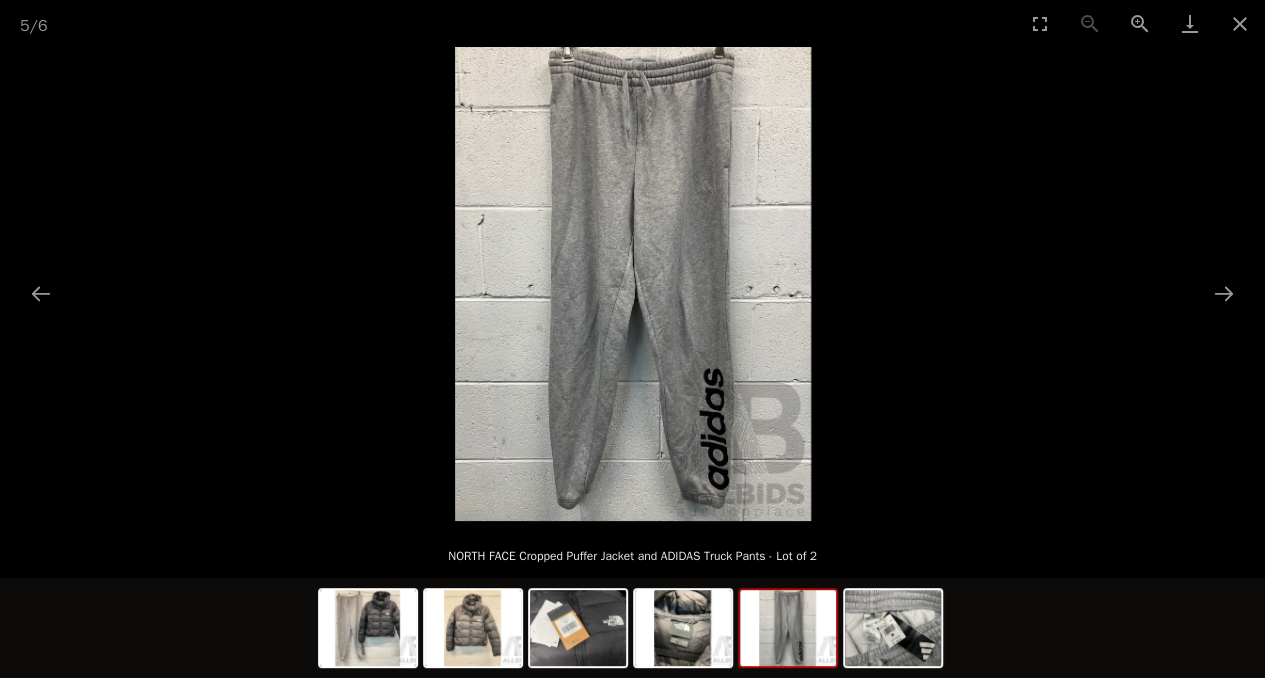 click at bounding box center (632, 284) 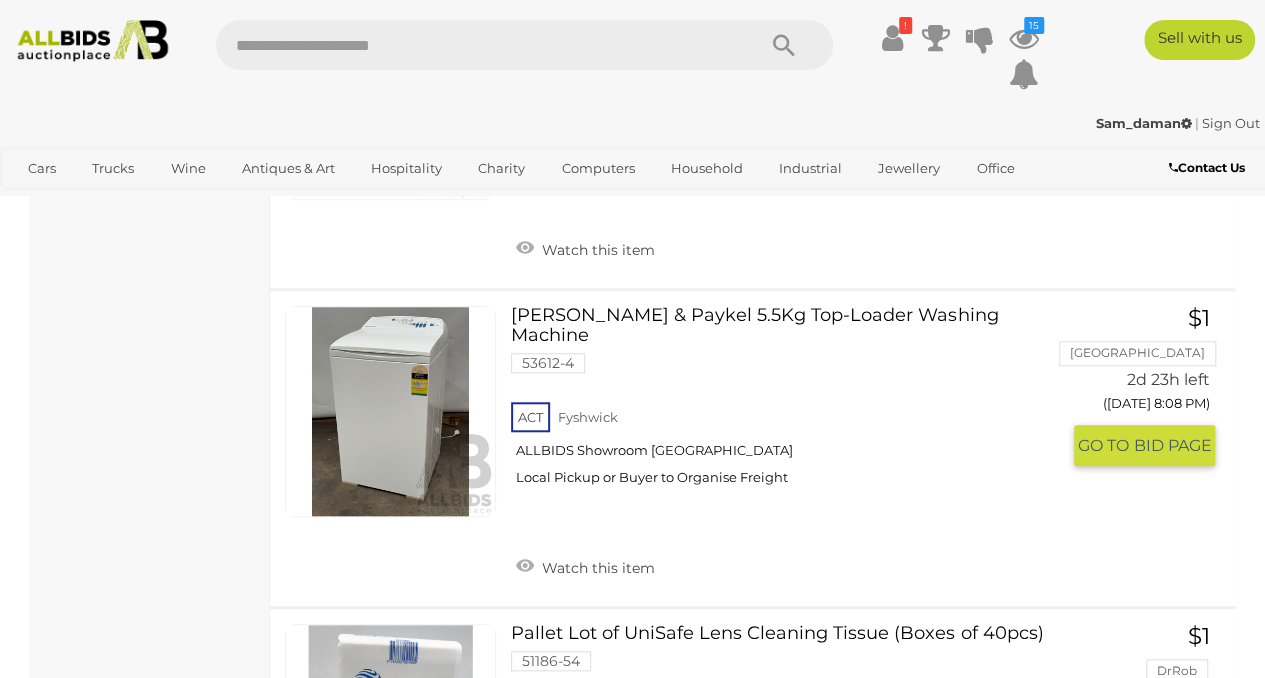 scroll, scrollTop: 31400, scrollLeft: 0, axis: vertical 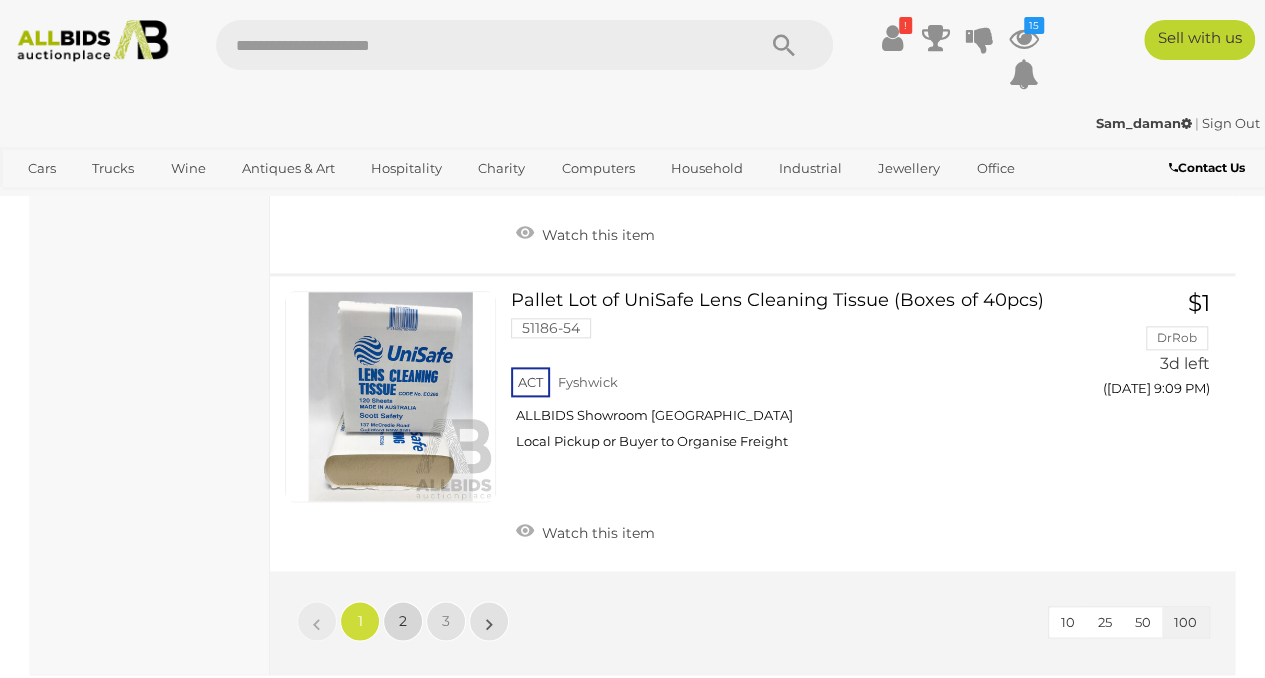 click on "2" at bounding box center [403, 621] 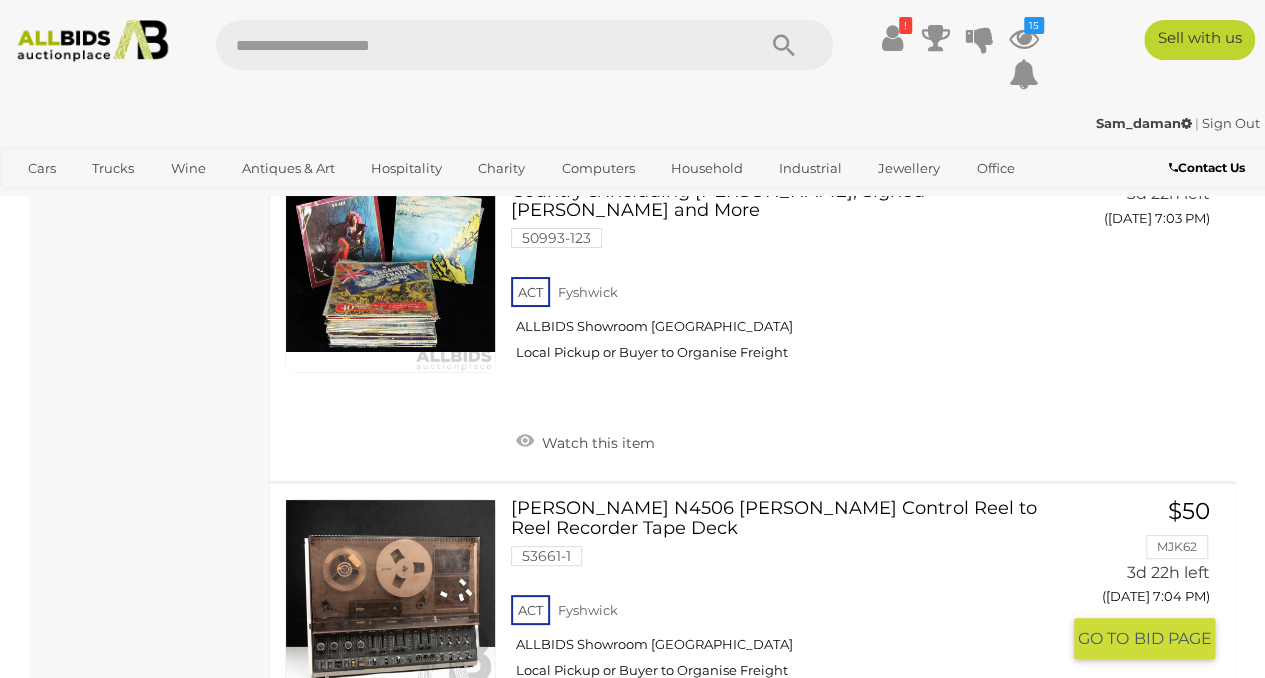scroll, scrollTop: 11626, scrollLeft: 0, axis: vertical 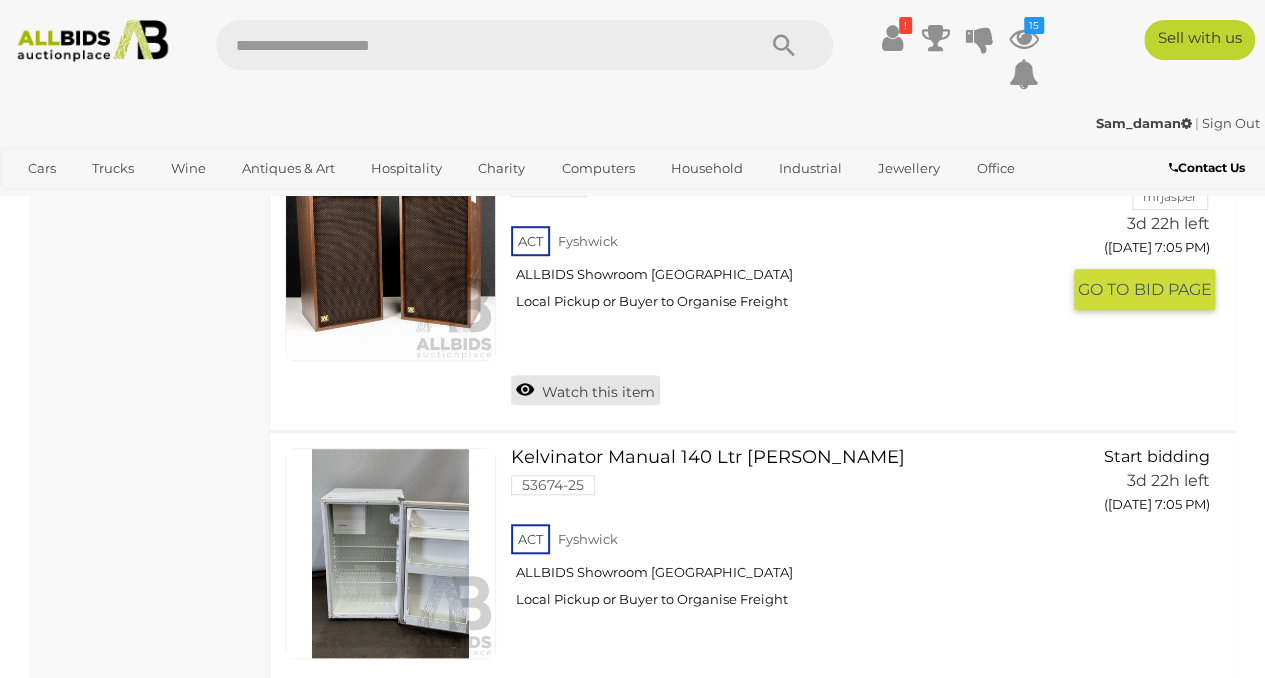 click on "Watch this item" at bounding box center (585, 390) 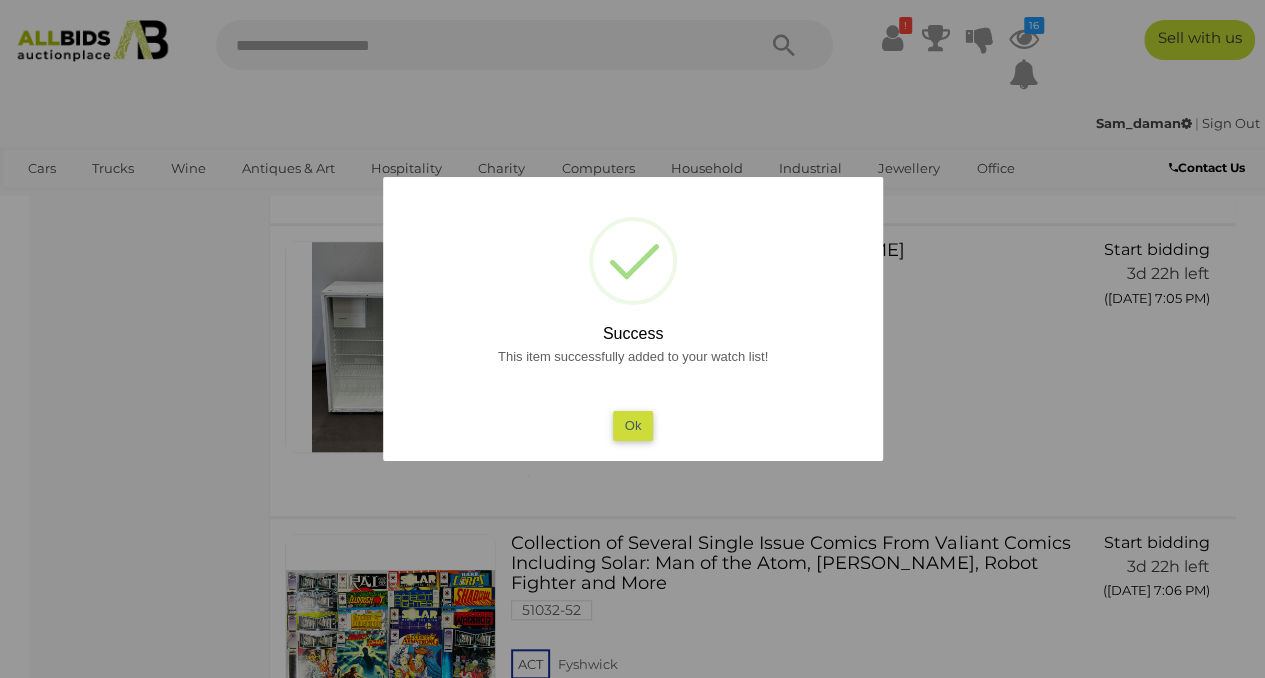click on "Ok" at bounding box center (632, 425) 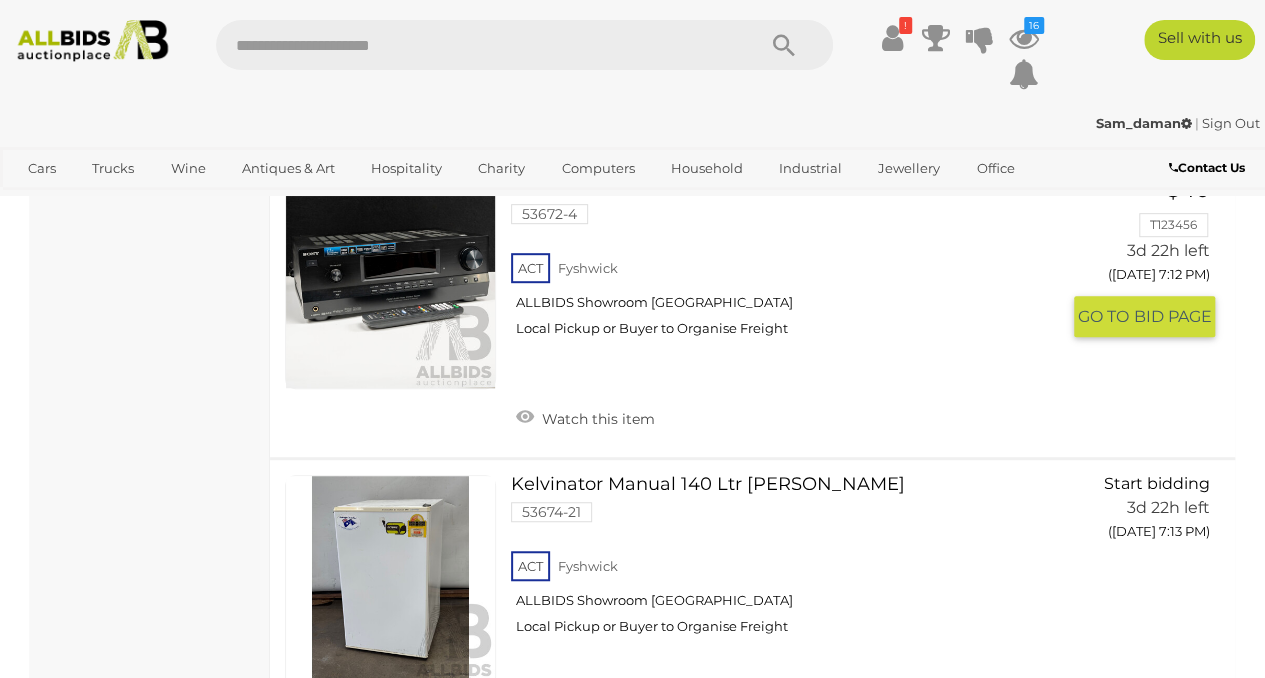 scroll, scrollTop: 15292, scrollLeft: 0, axis: vertical 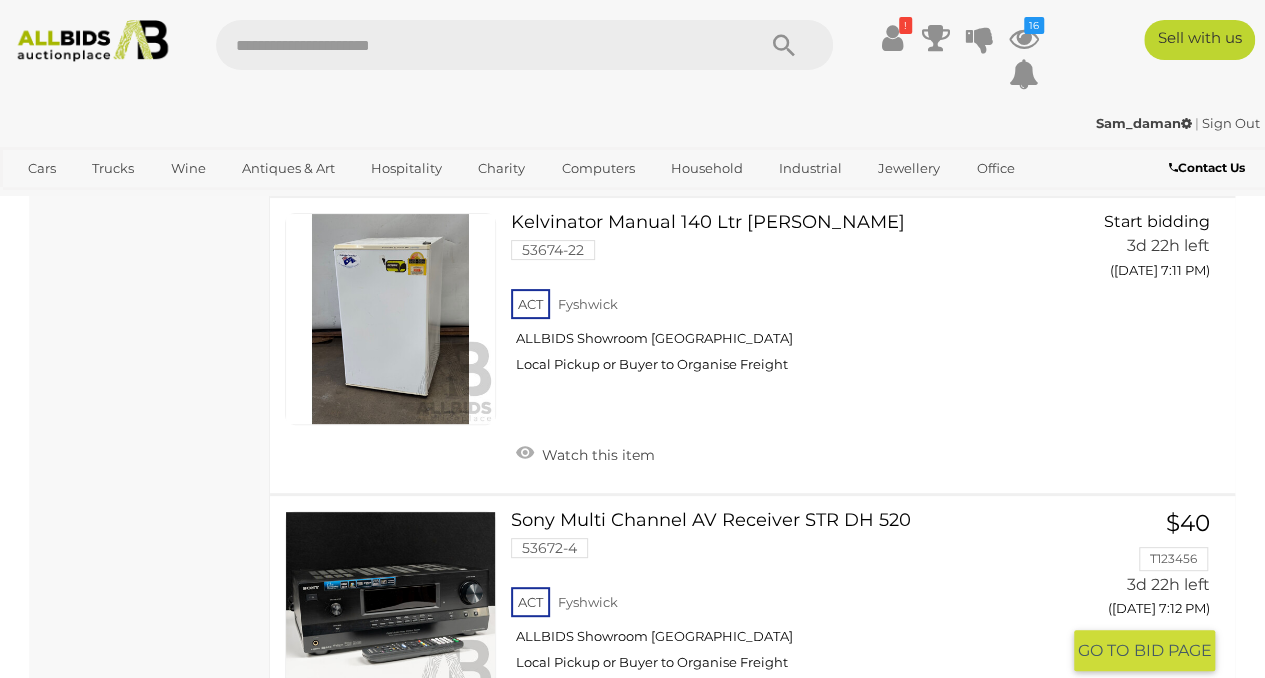 click on "Sony Multi Channel AV Receiver STR DH 520
53672-4
ACT
Fyshwick ALLBIDS Showroom Fyshwick" at bounding box center (792, 598) 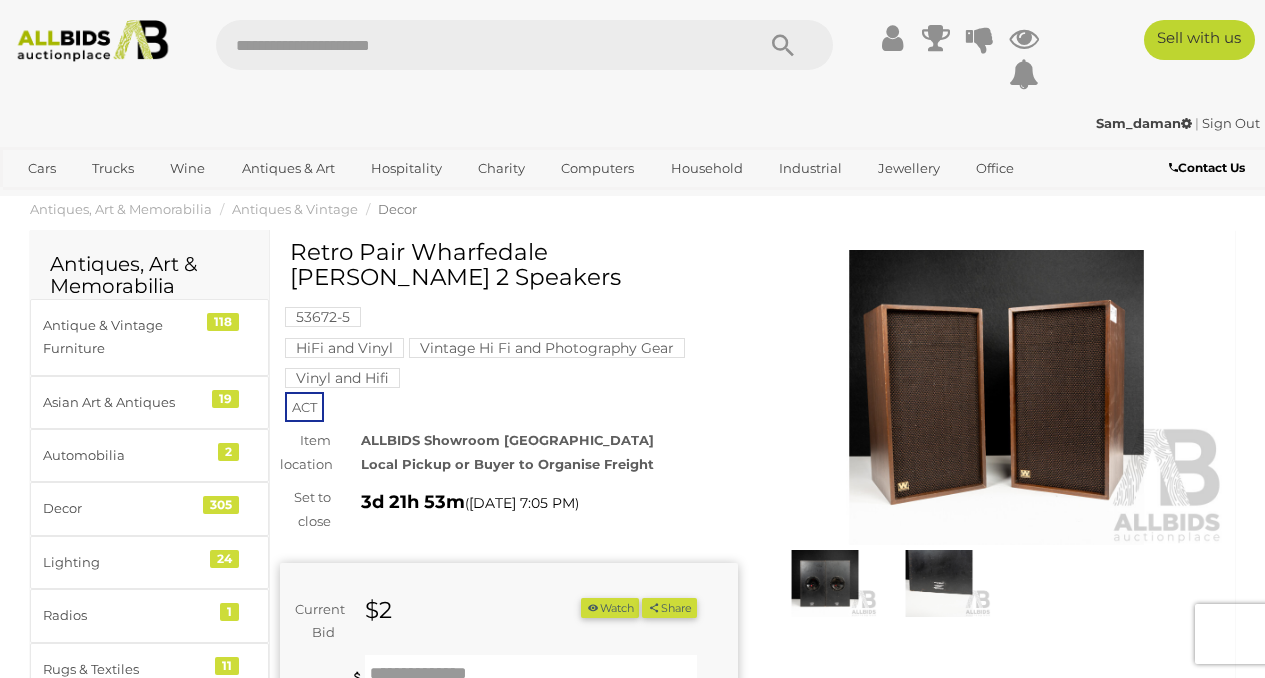 scroll, scrollTop: 0, scrollLeft: 0, axis: both 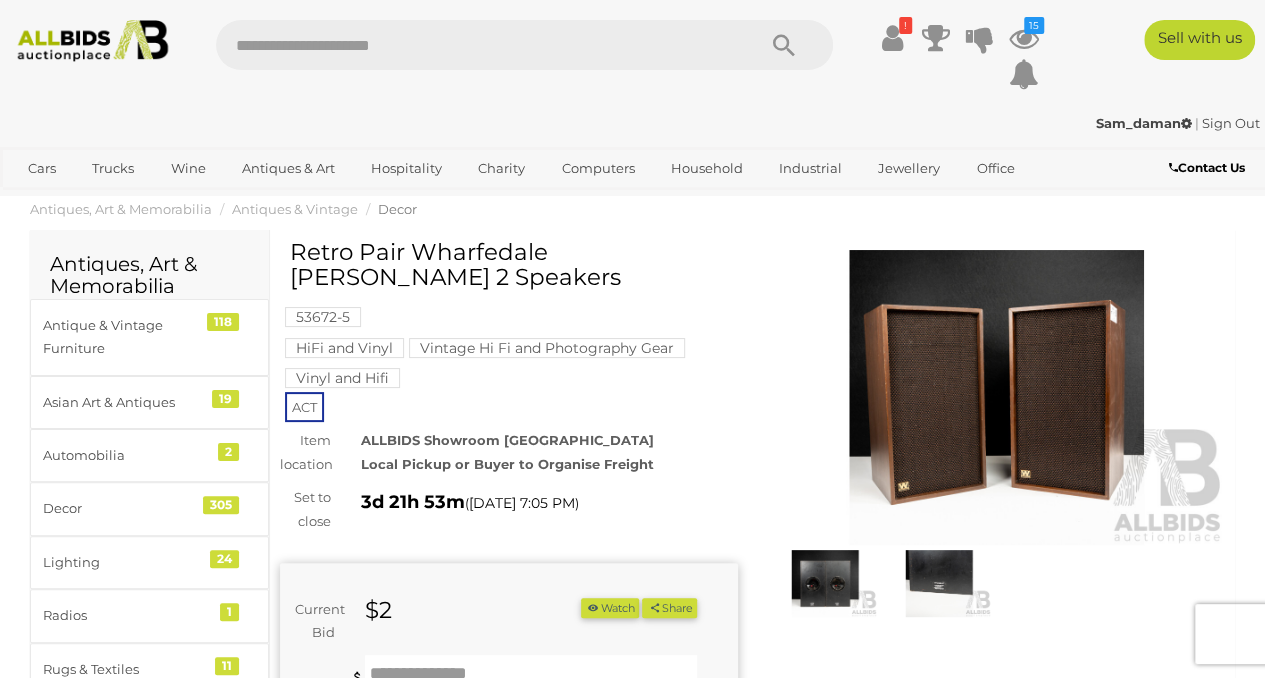 click at bounding box center (997, 397) 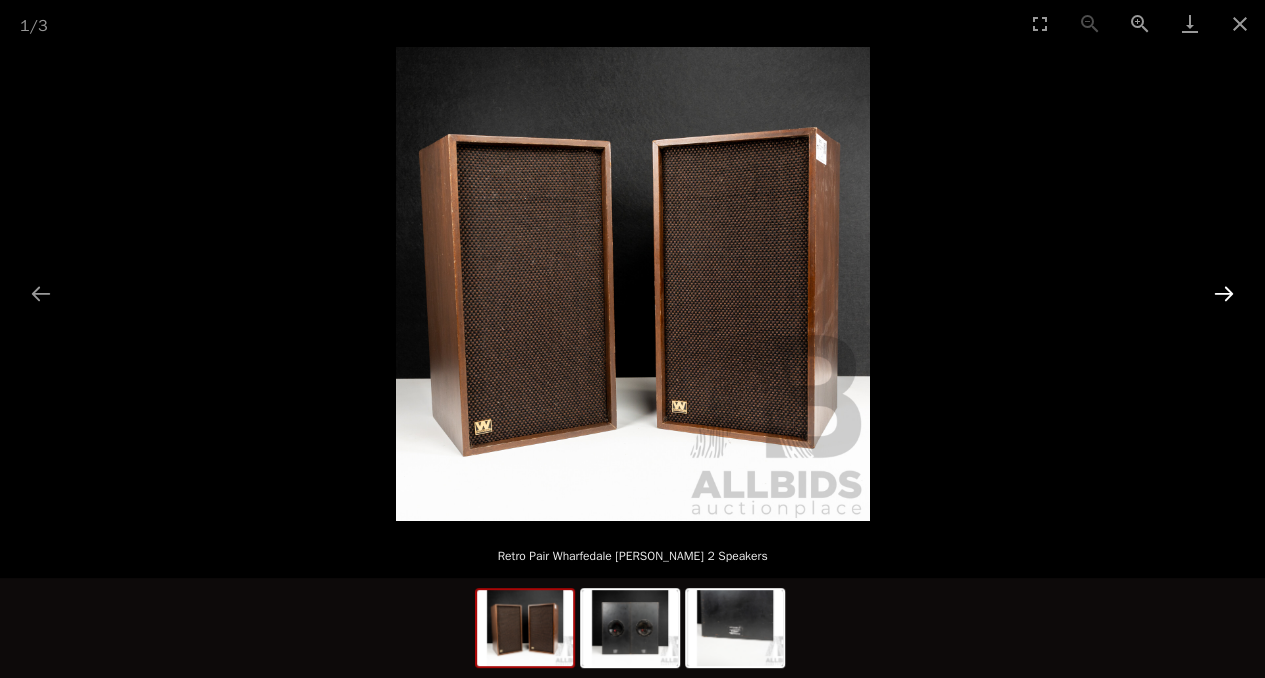 click at bounding box center (1224, 293) 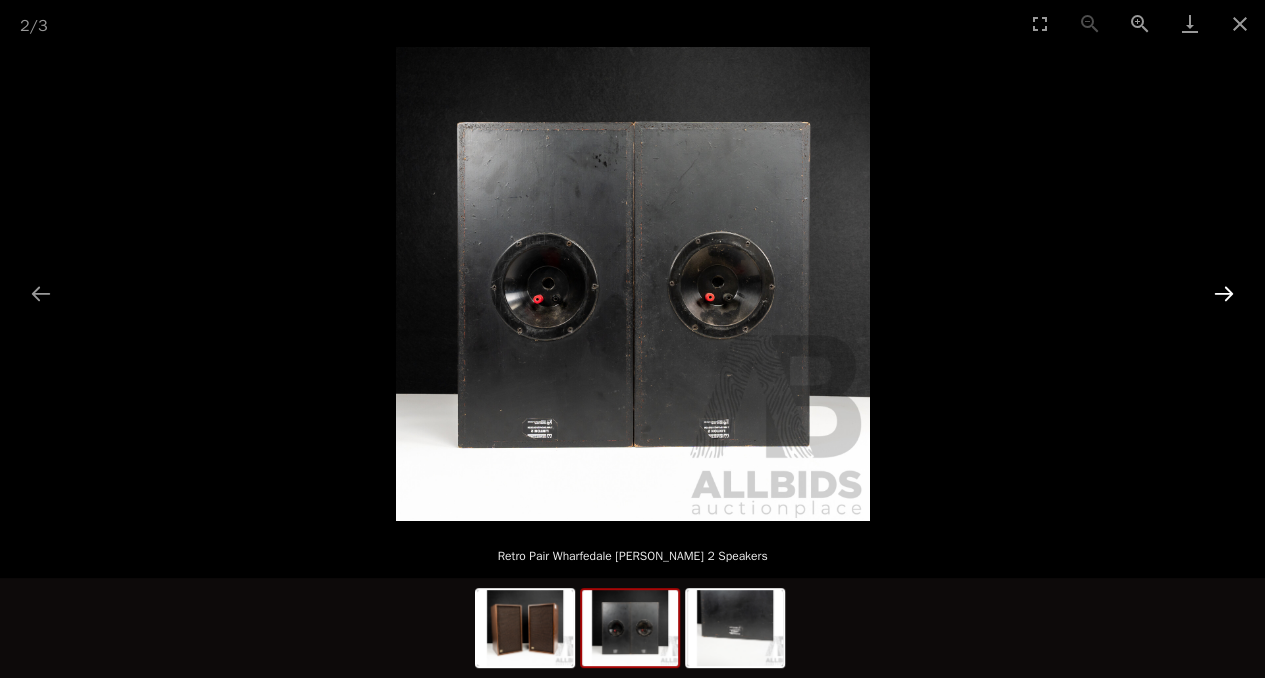 click at bounding box center [1224, 293] 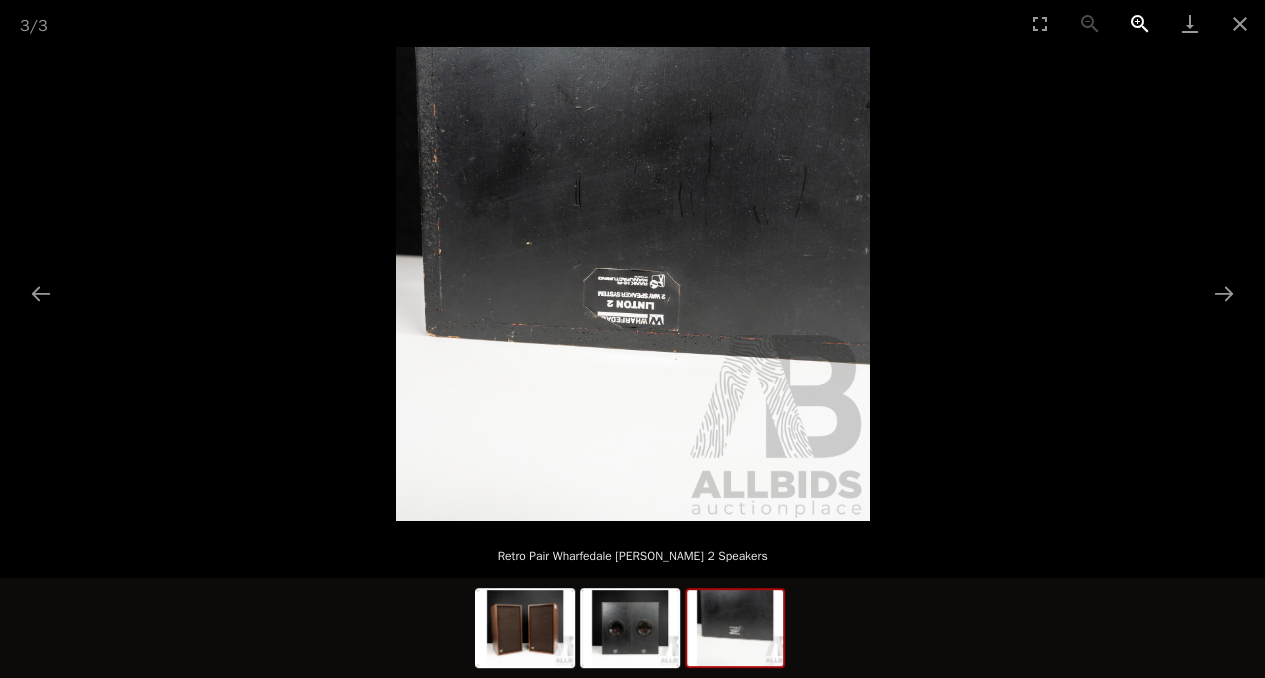 click at bounding box center [1140, 23] 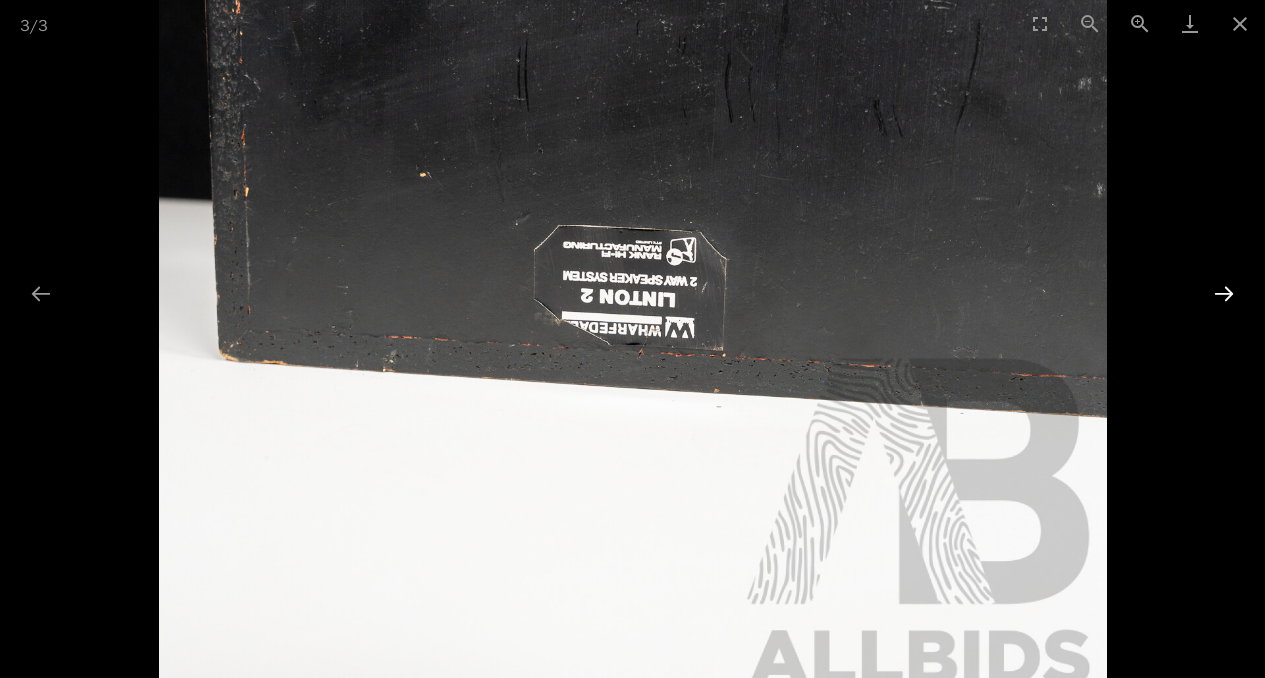 click at bounding box center [1224, 293] 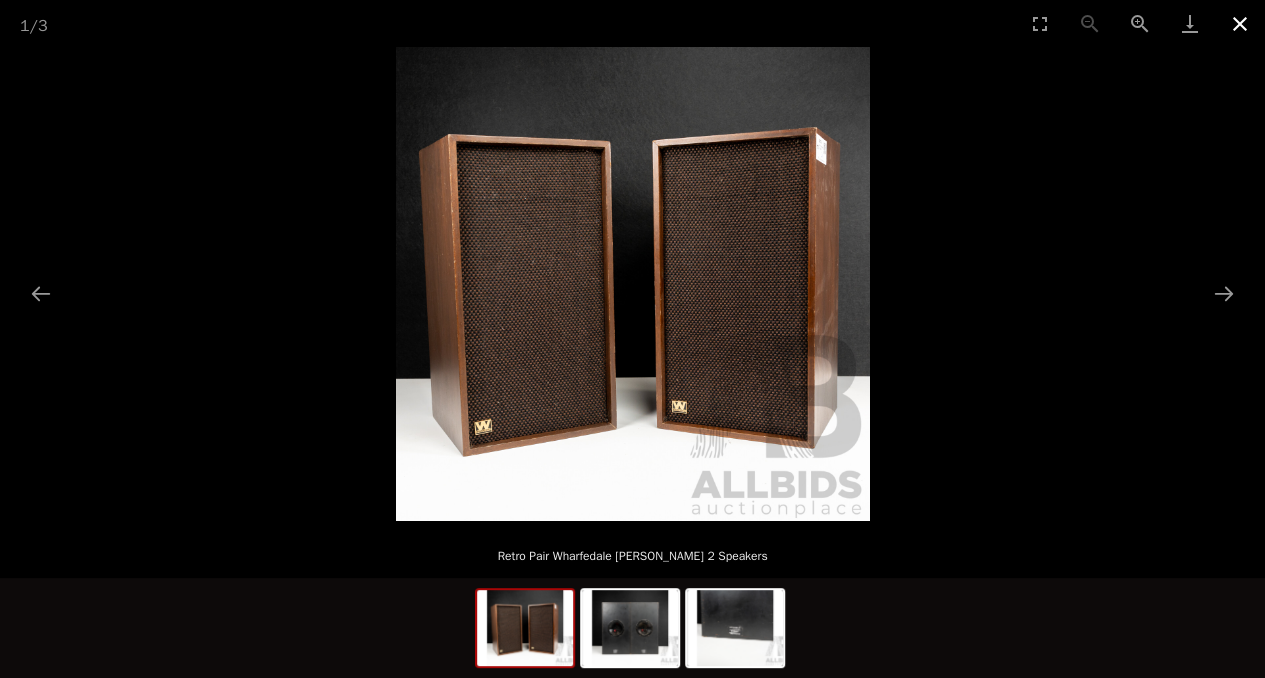 click at bounding box center (1240, 23) 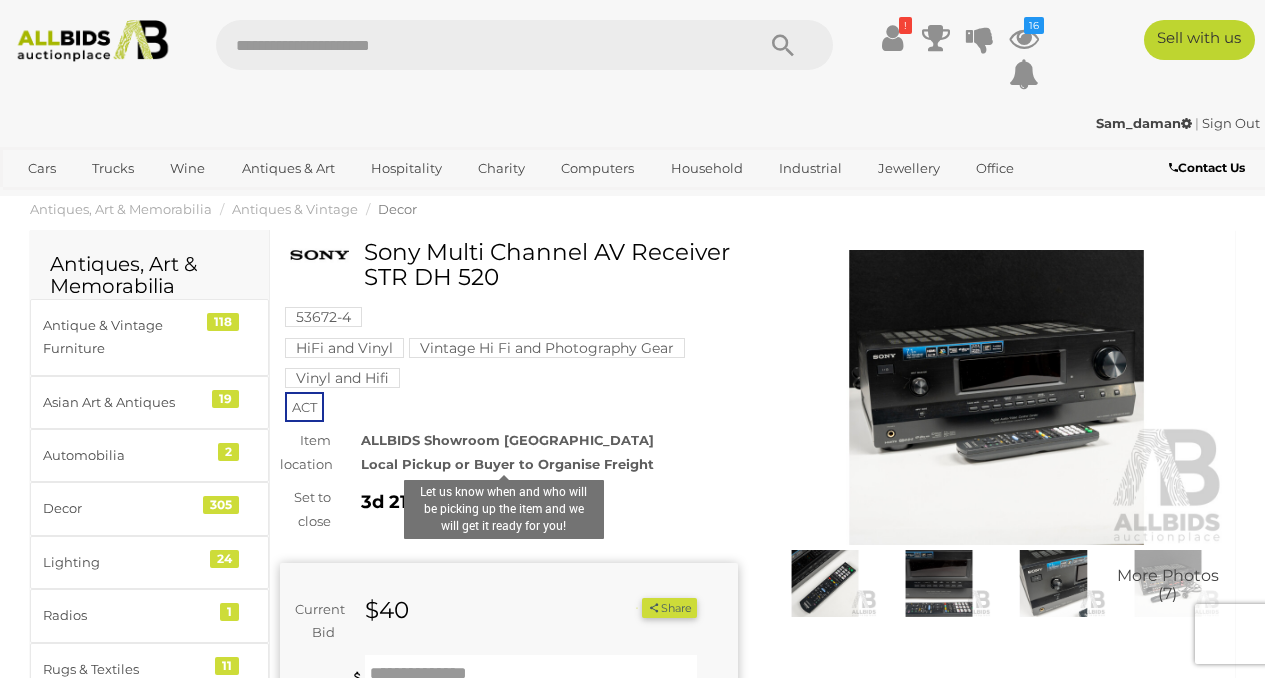scroll, scrollTop: 0, scrollLeft: 0, axis: both 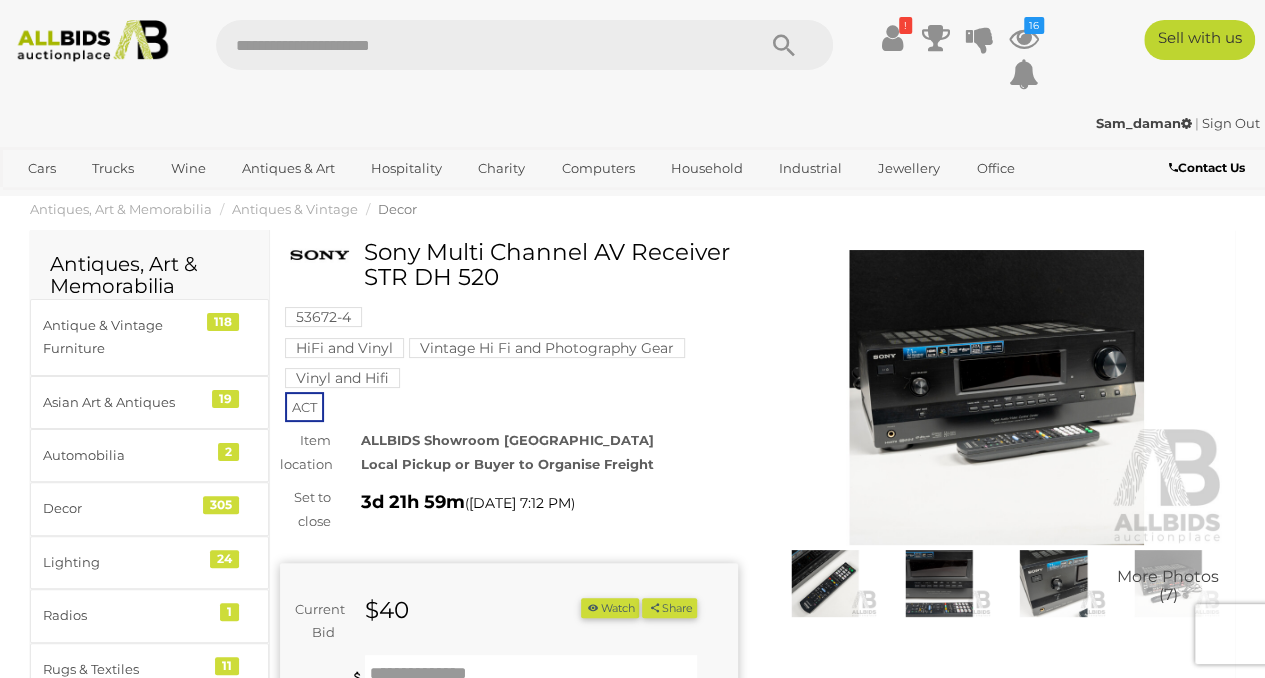 click at bounding box center (997, 397) 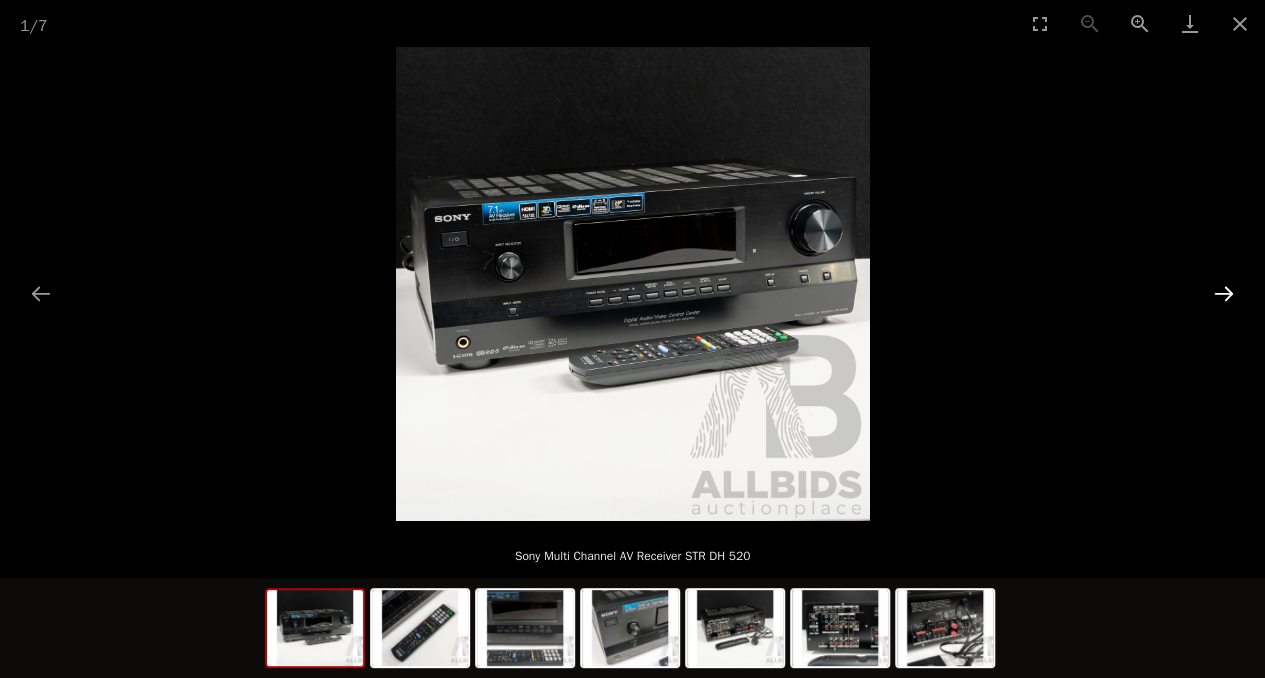 click at bounding box center [1224, 293] 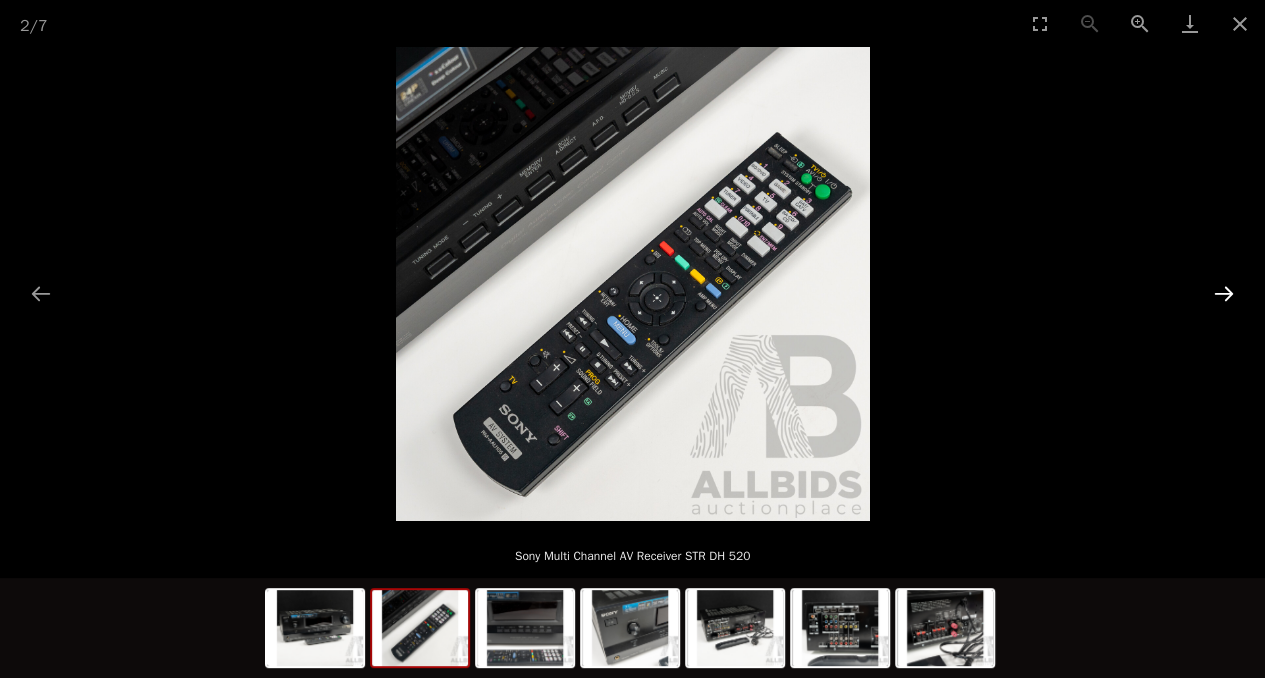 click at bounding box center (1224, 293) 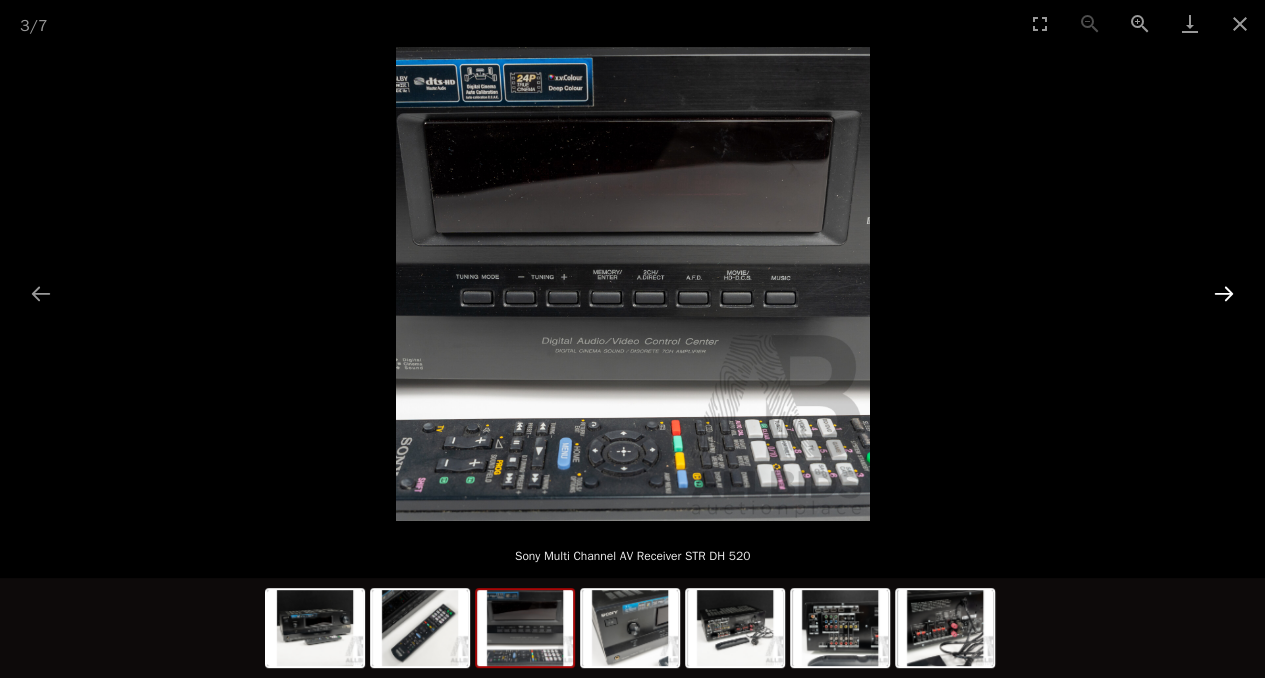 click at bounding box center [1224, 293] 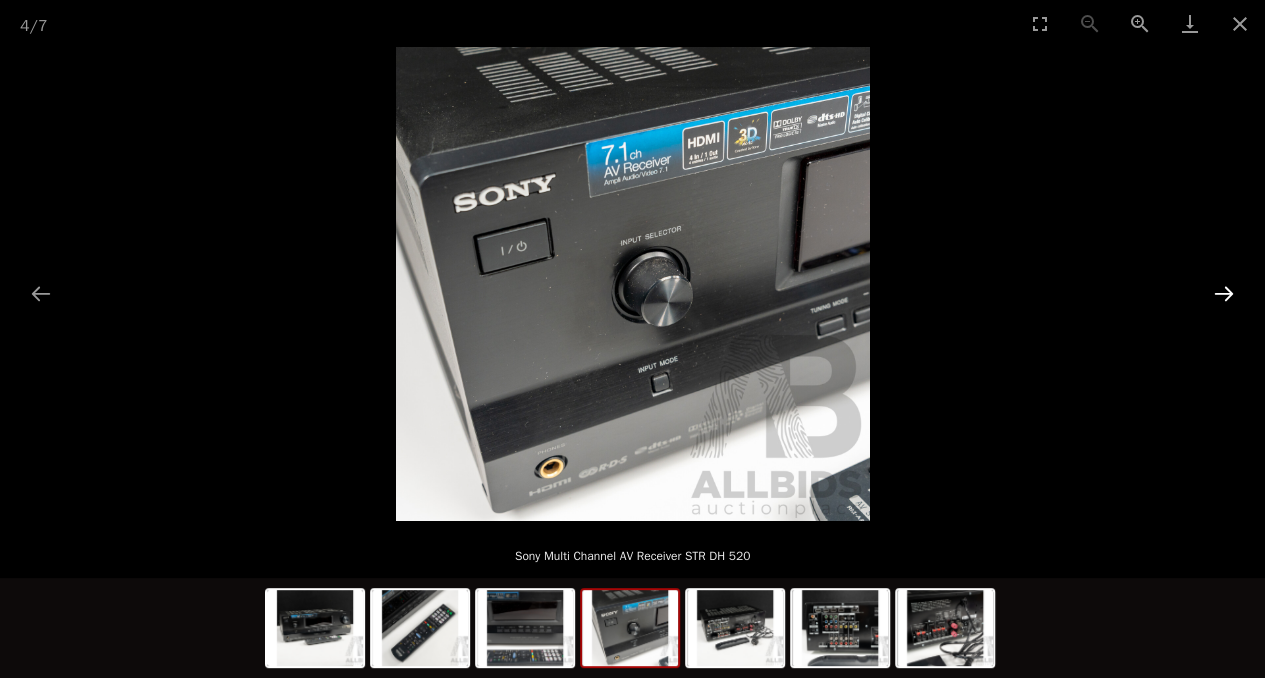 click at bounding box center (1224, 293) 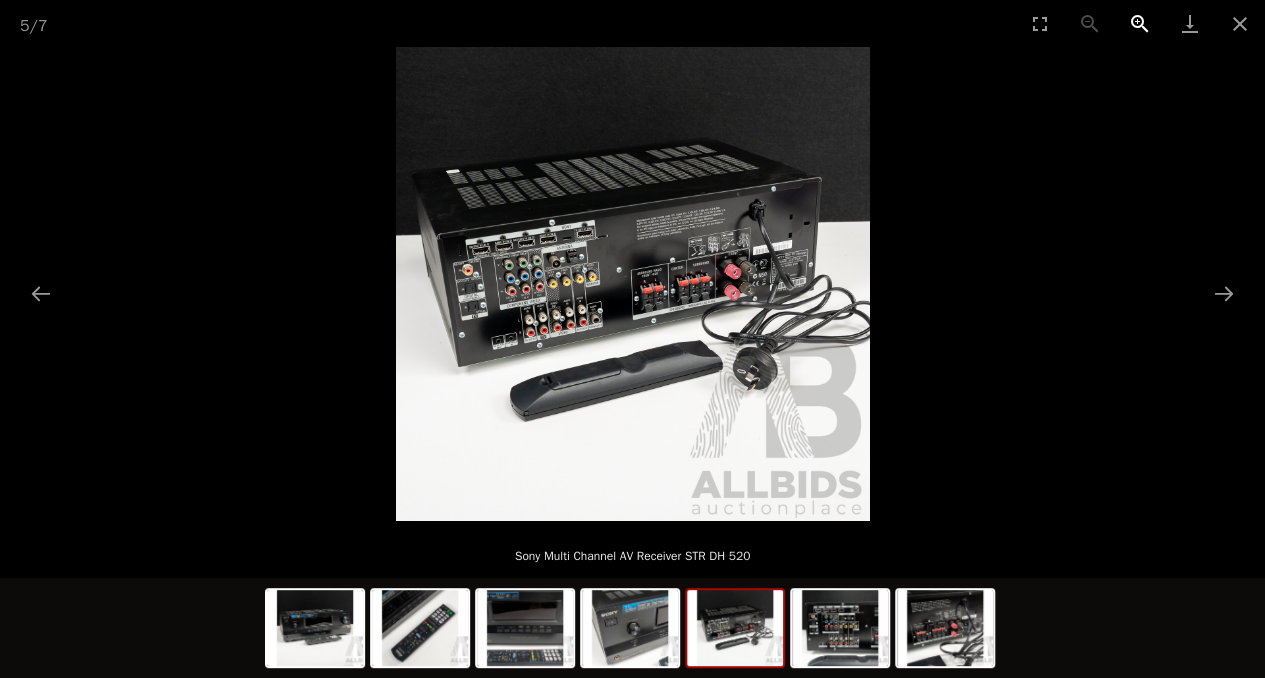 click at bounding box center (1140, 23) 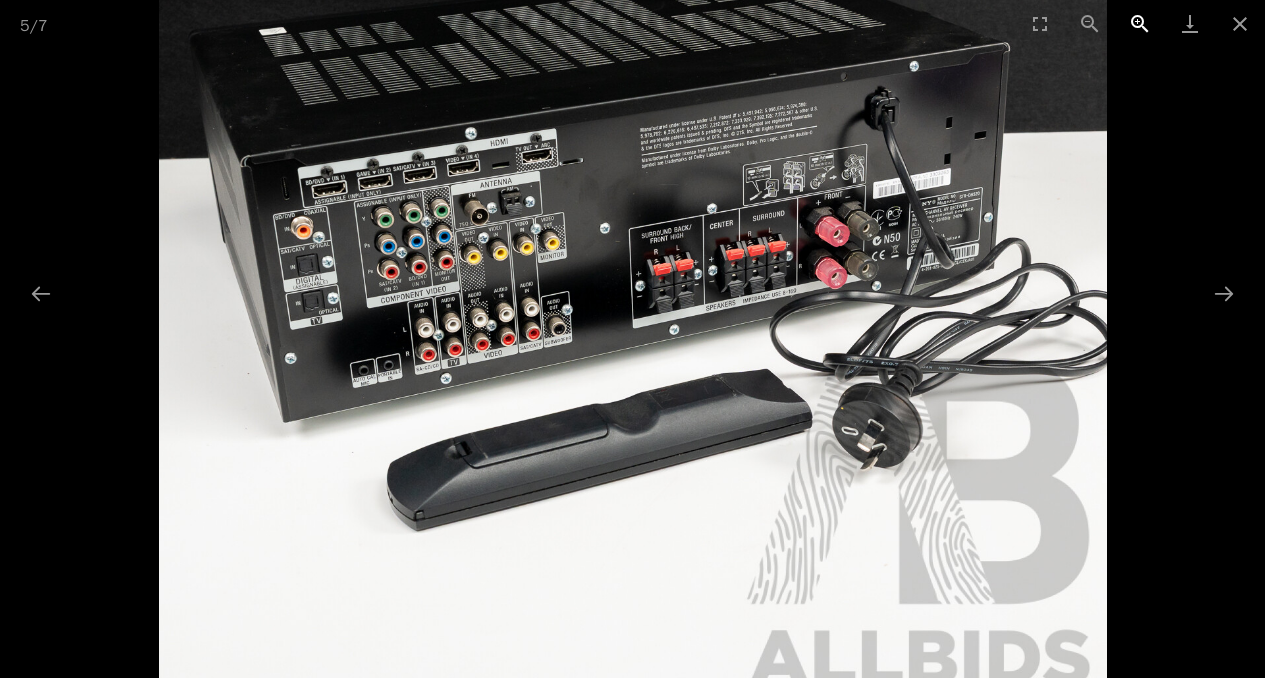 click at bounding box center (1140, 23) 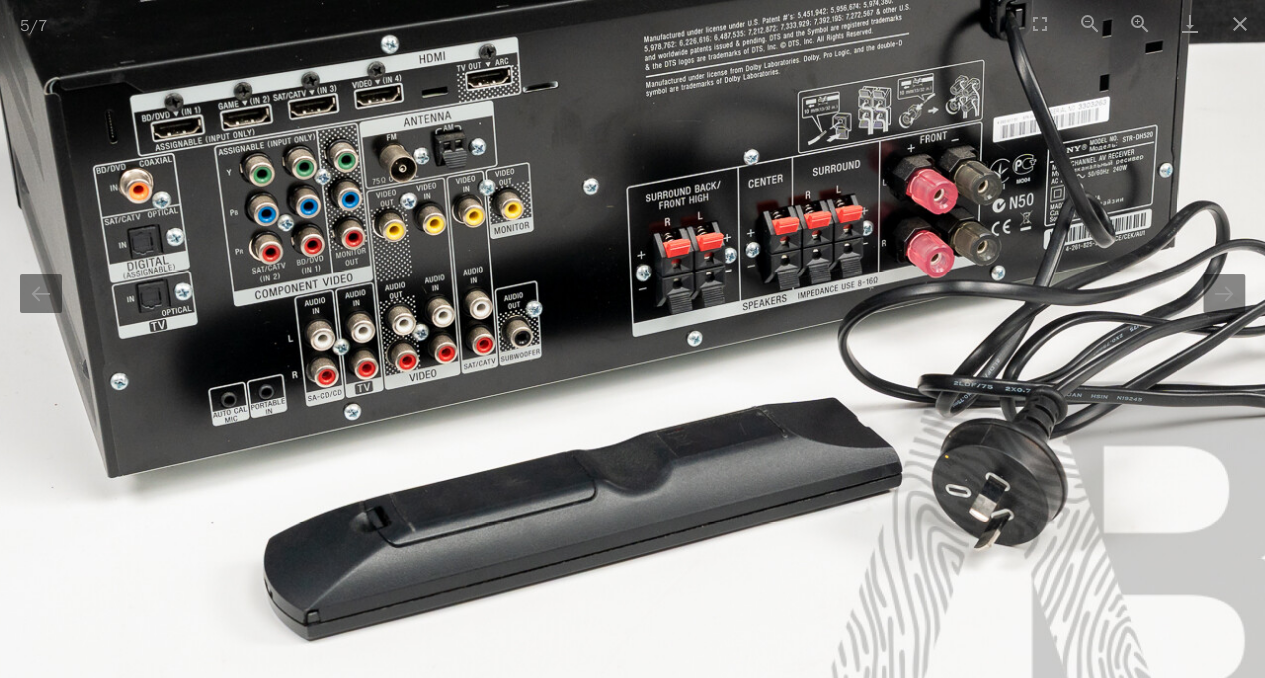 scroll, scrollTop: 0, scrollLeft: 0, axis: both 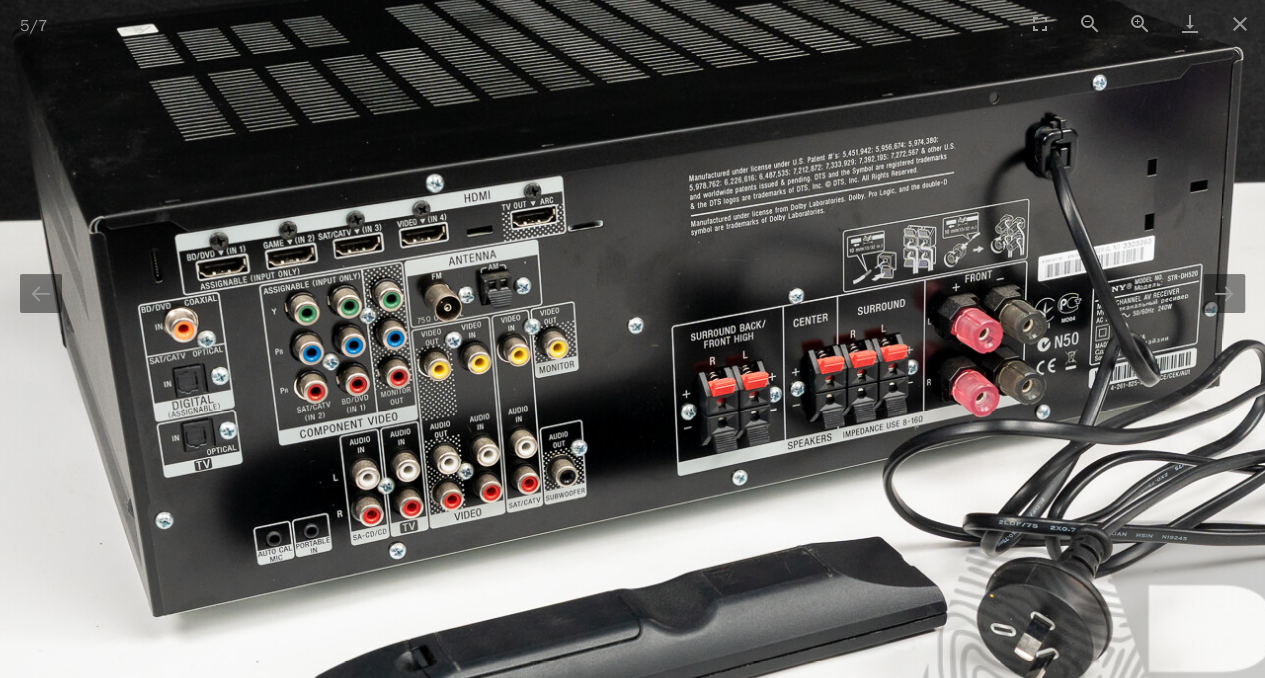 drag, startPoint x: 488, startPoint y: 163, endPoint x: 535, endPoint y: 313, distance: 157.19096 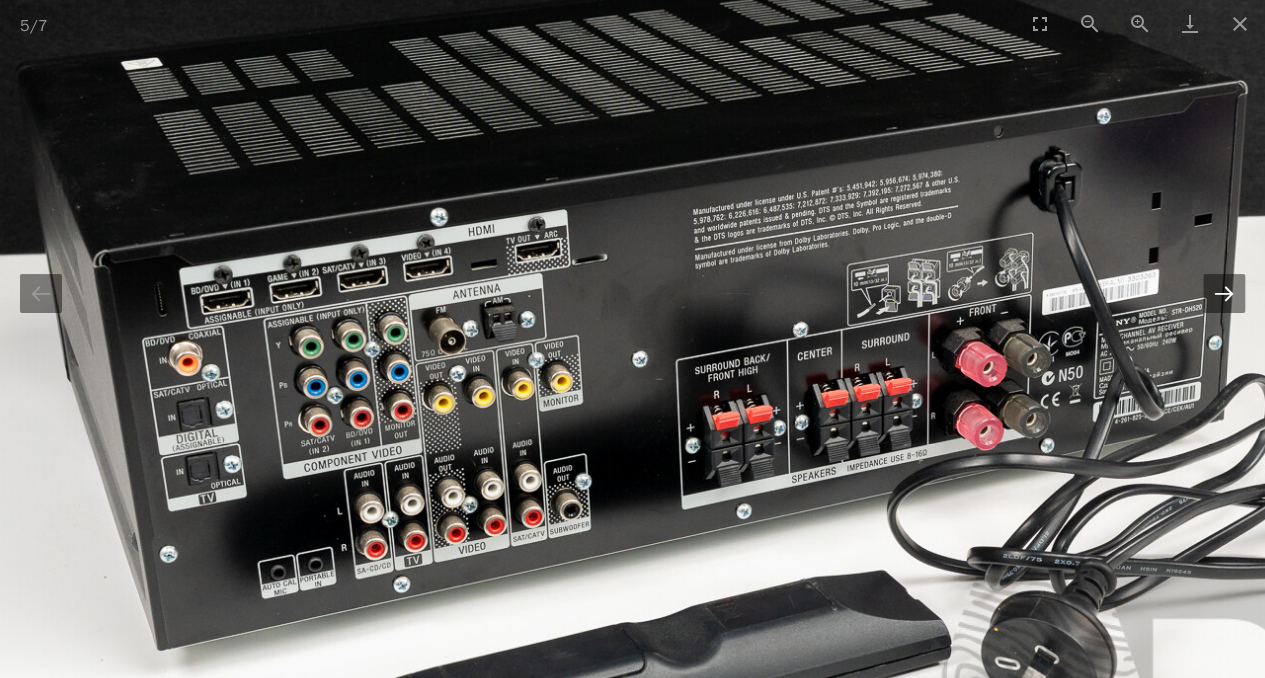 click at bounding box center [1224, 293] 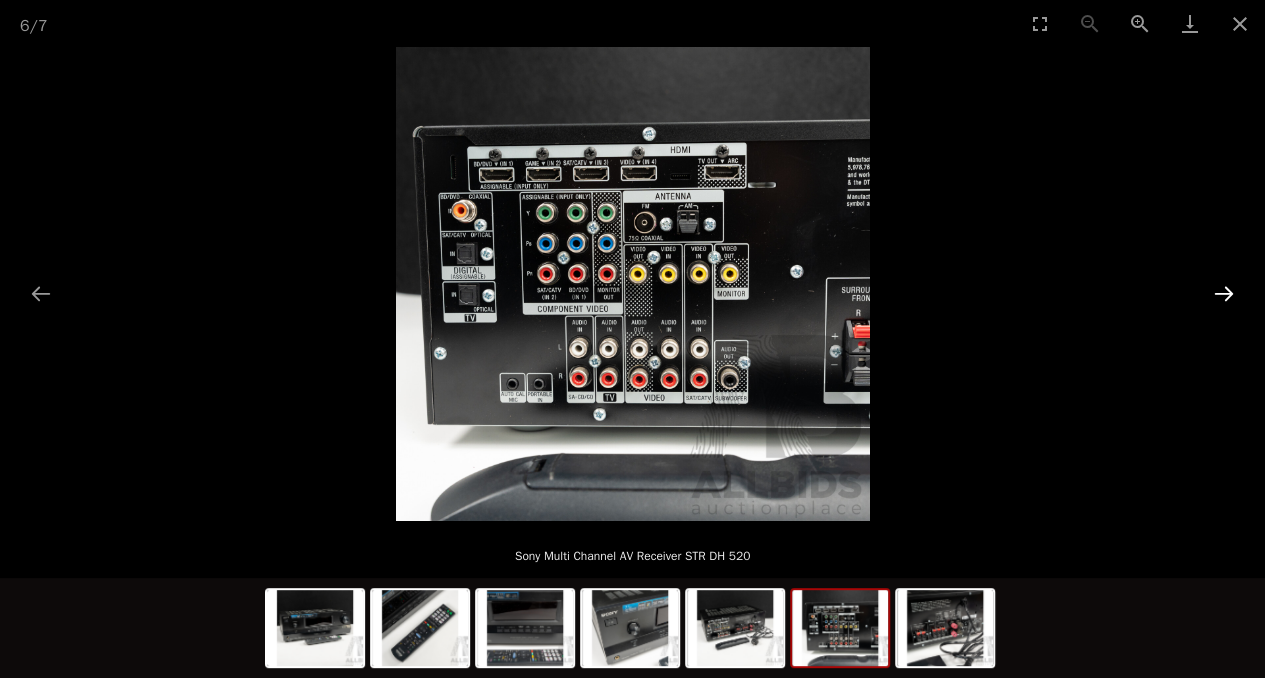 scroll, scrollTop: 0, scrollLeft: 0, axis: both 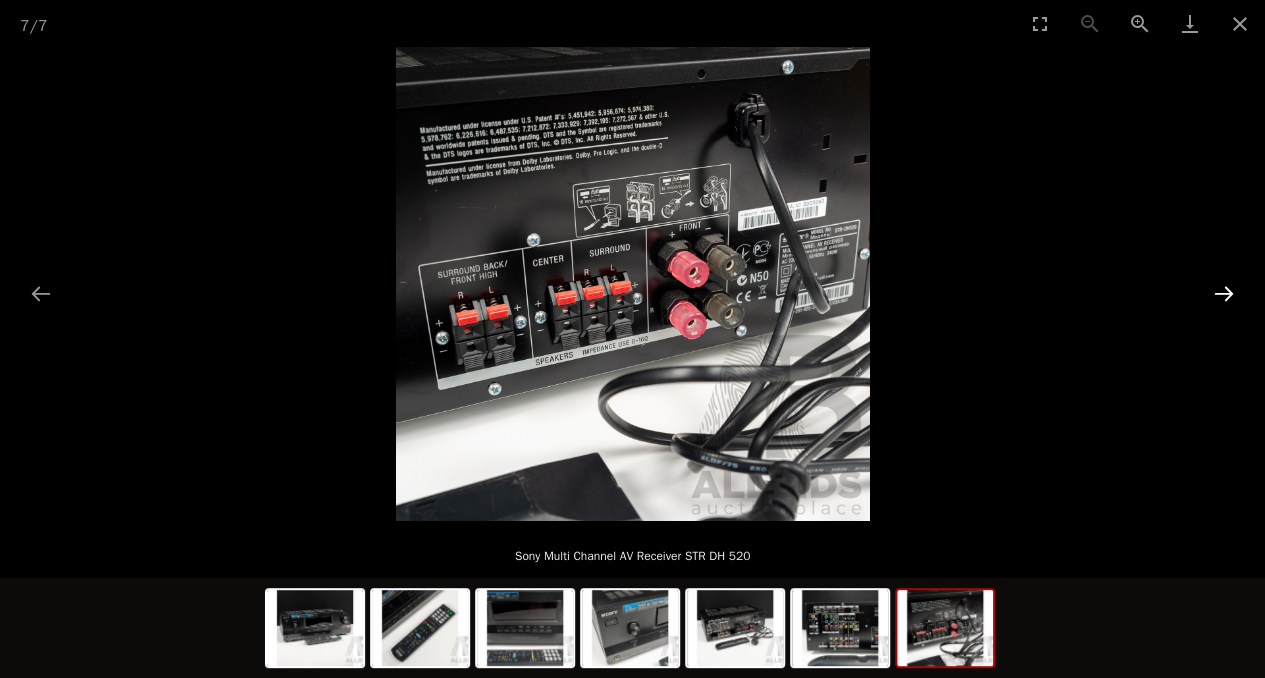 click at bounding box center [1224, 293] 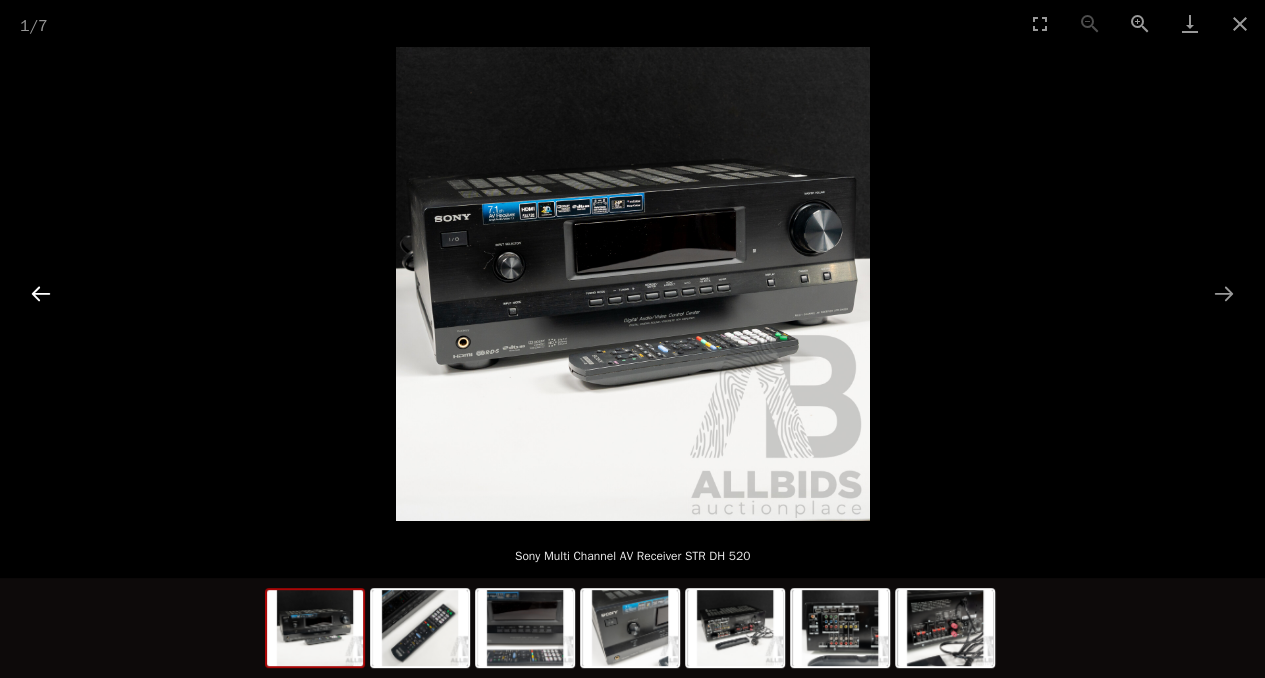 click at bounding box center [41, 293] 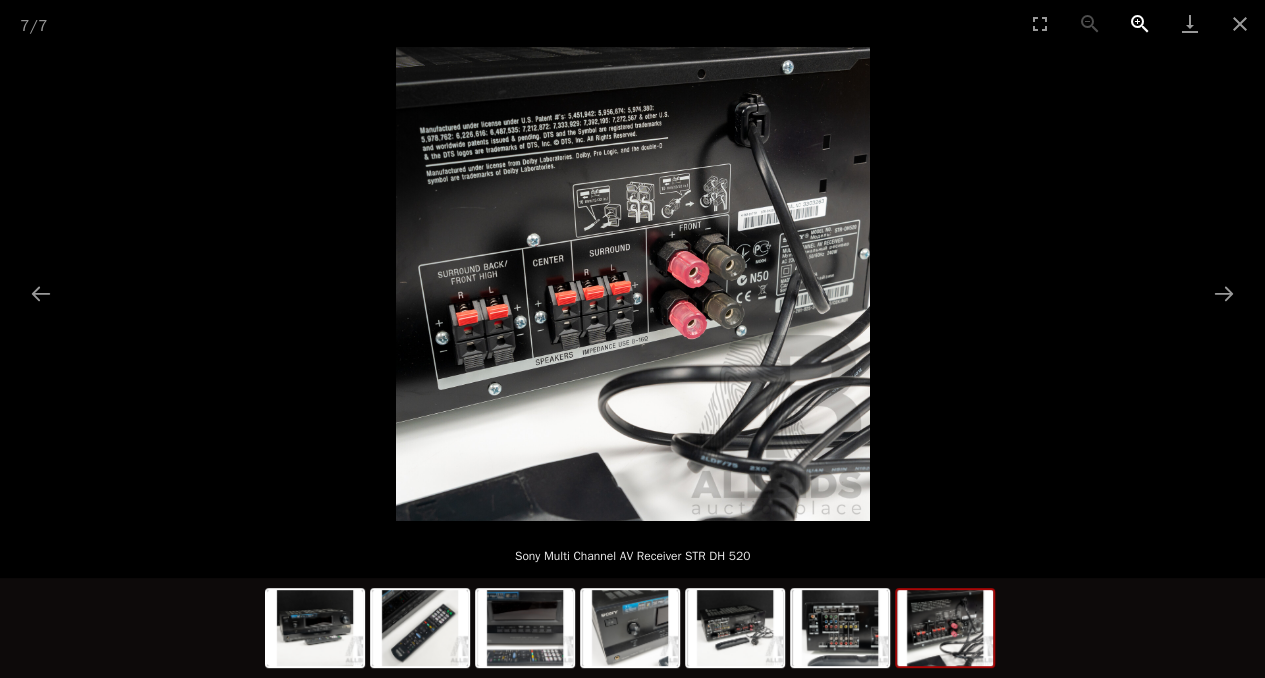 click at bounding box center (1140, 23) 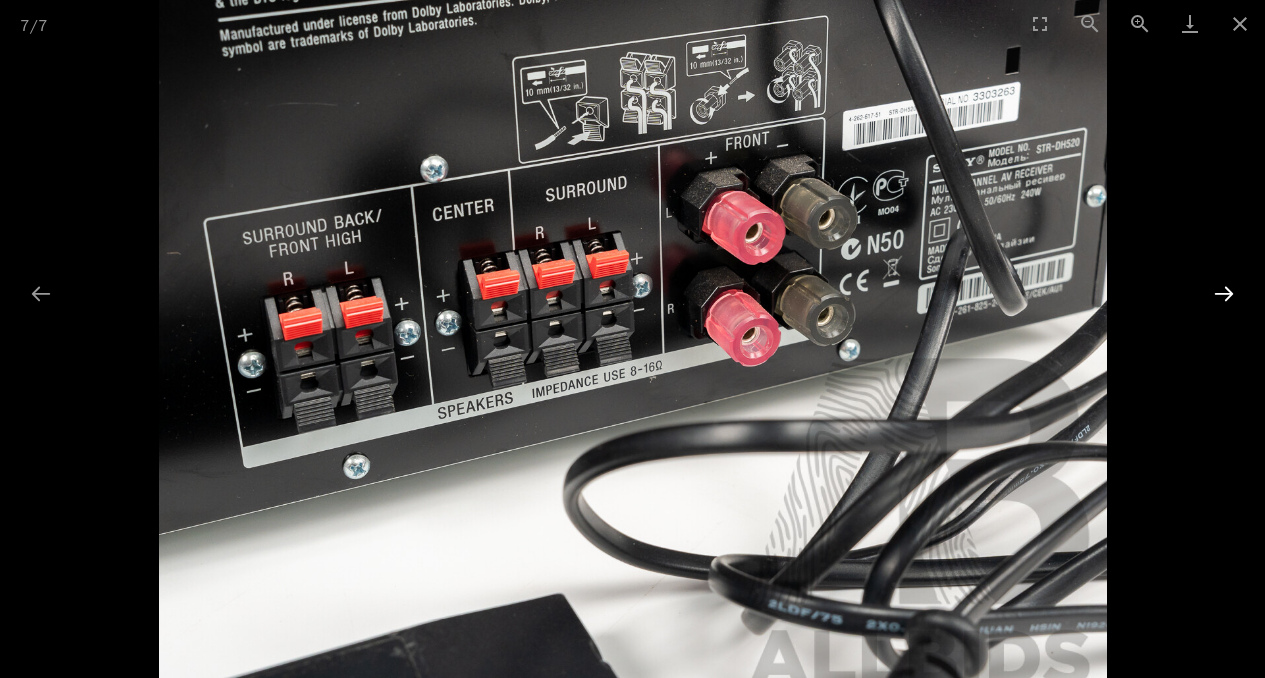 click at bounding box center [1224, 293] 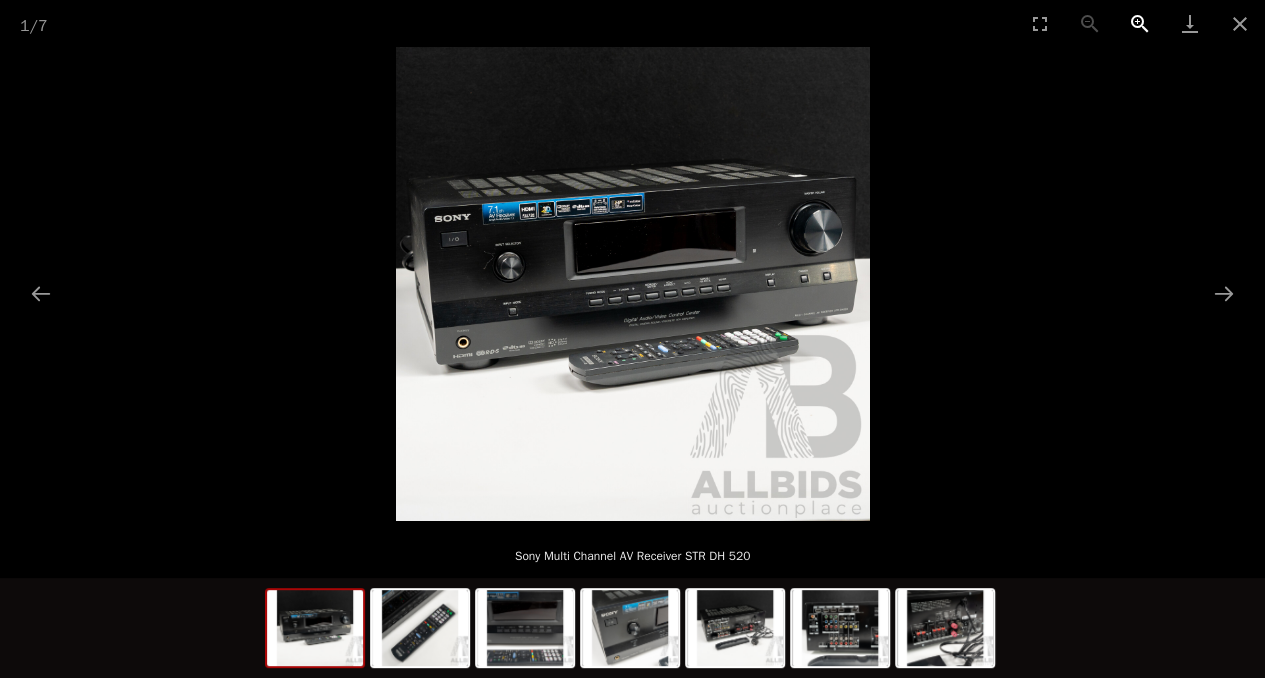 click at bounding box center (1140, 23) 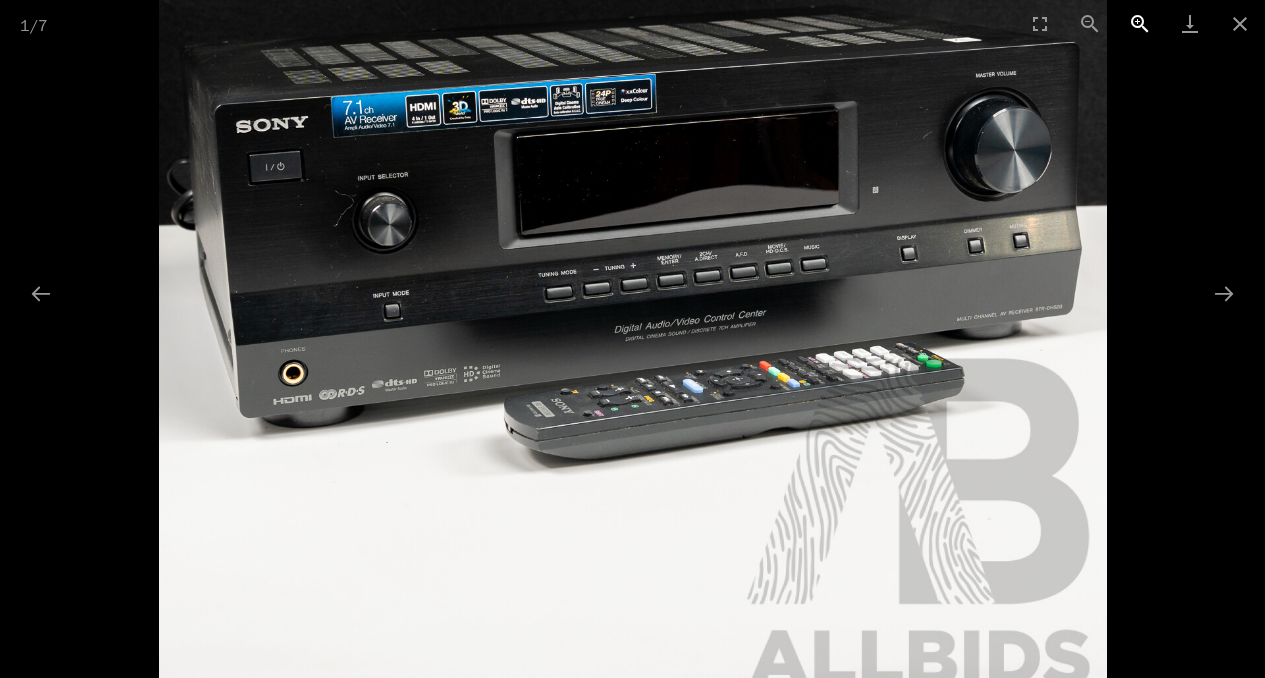 click at bounding box center [1140, 23] 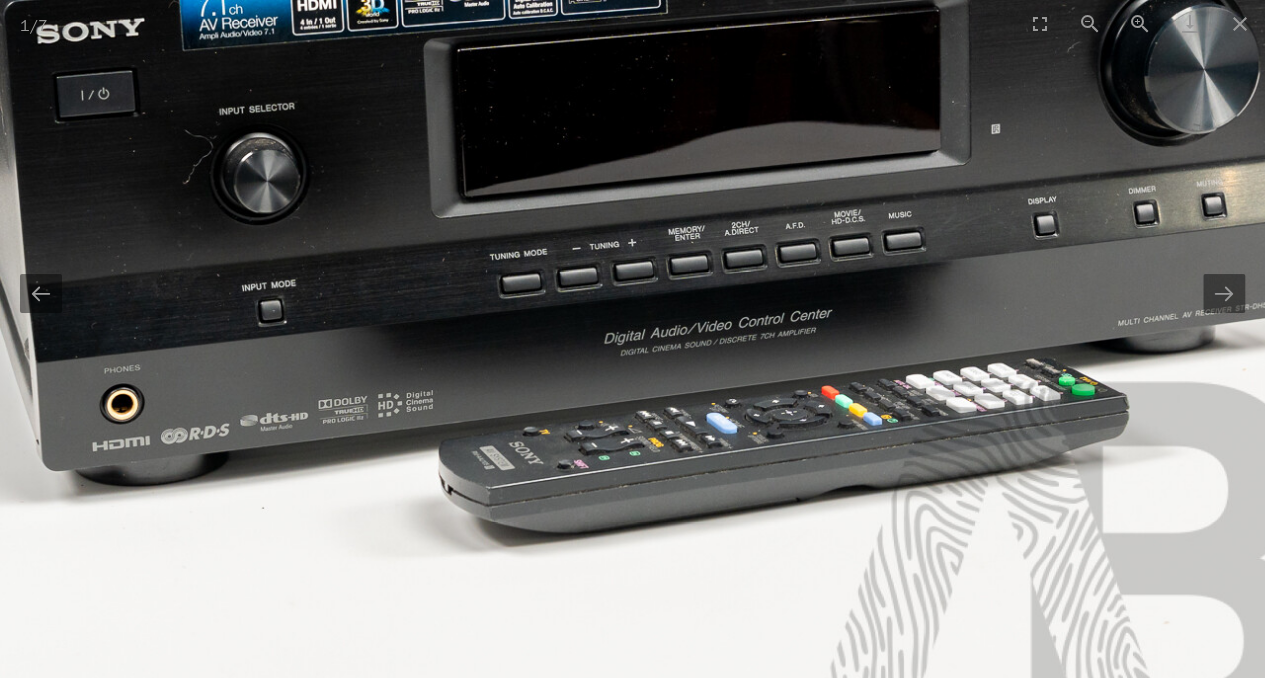 scroll, scrollTop: 0, scrollLeft: 0, axis: both 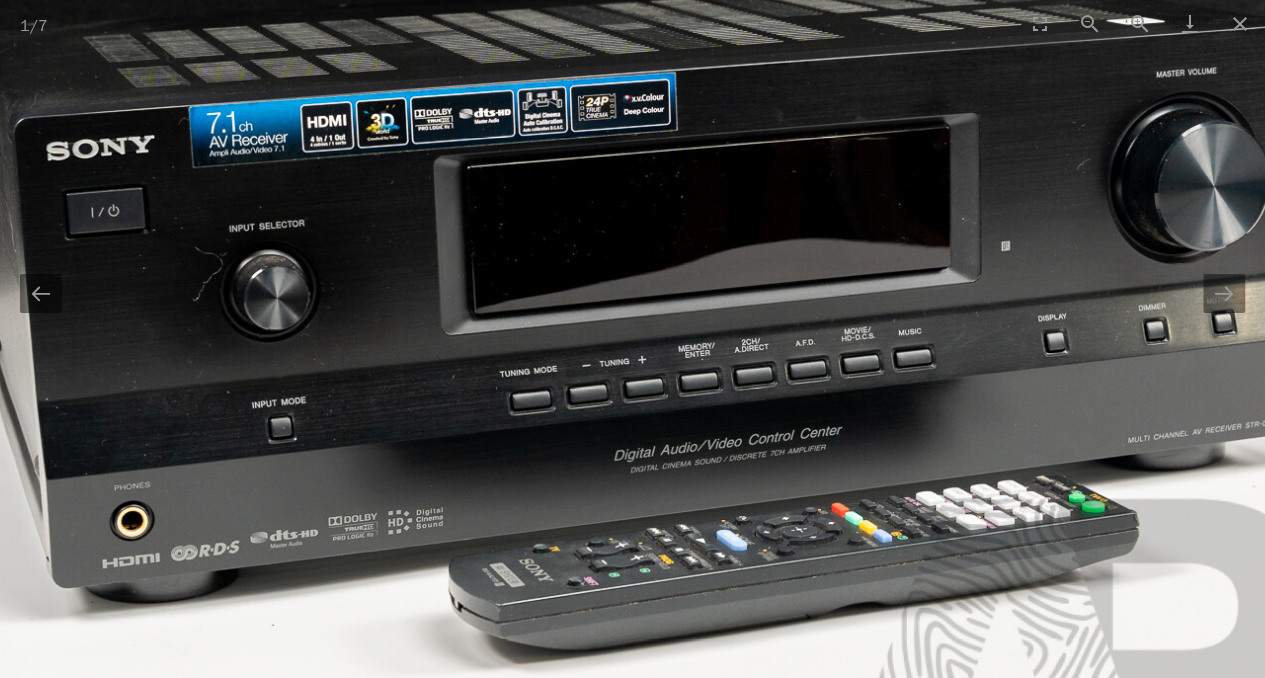 drag, startPoint x: 718, startPoint y: 89, endPoint x: 727, endPoint y: 206, distance: 117.34564 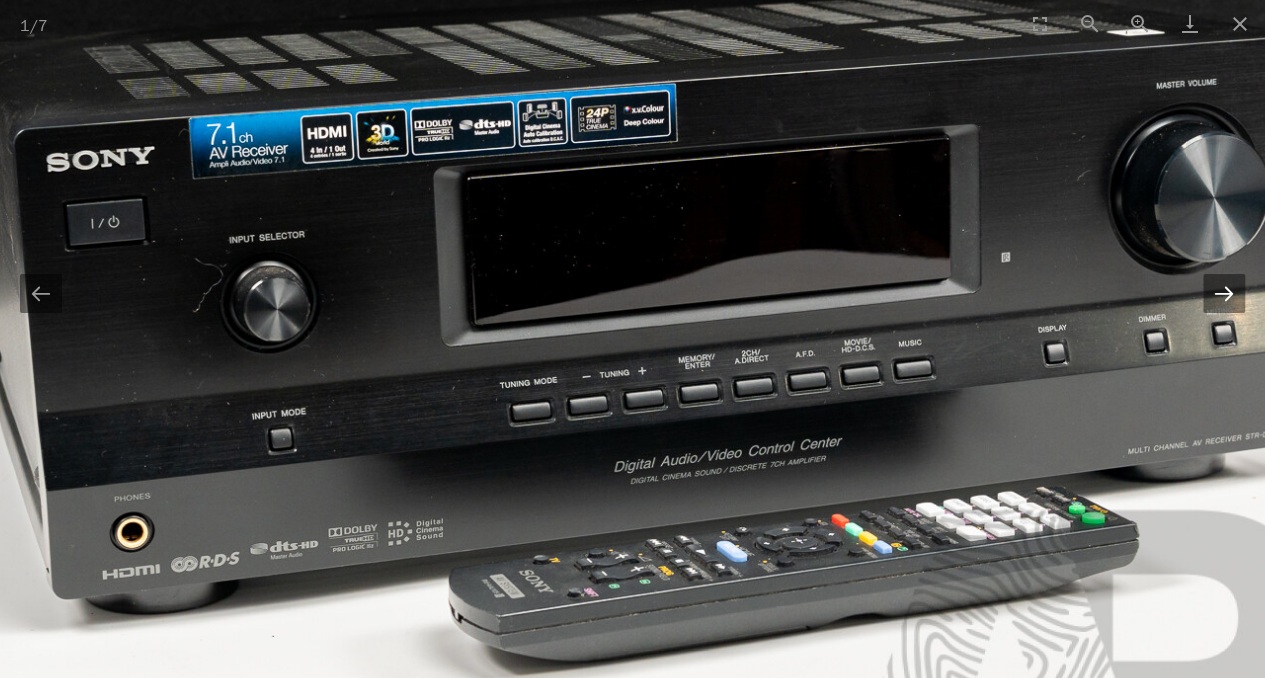 click at bounding box center (1224, 293) 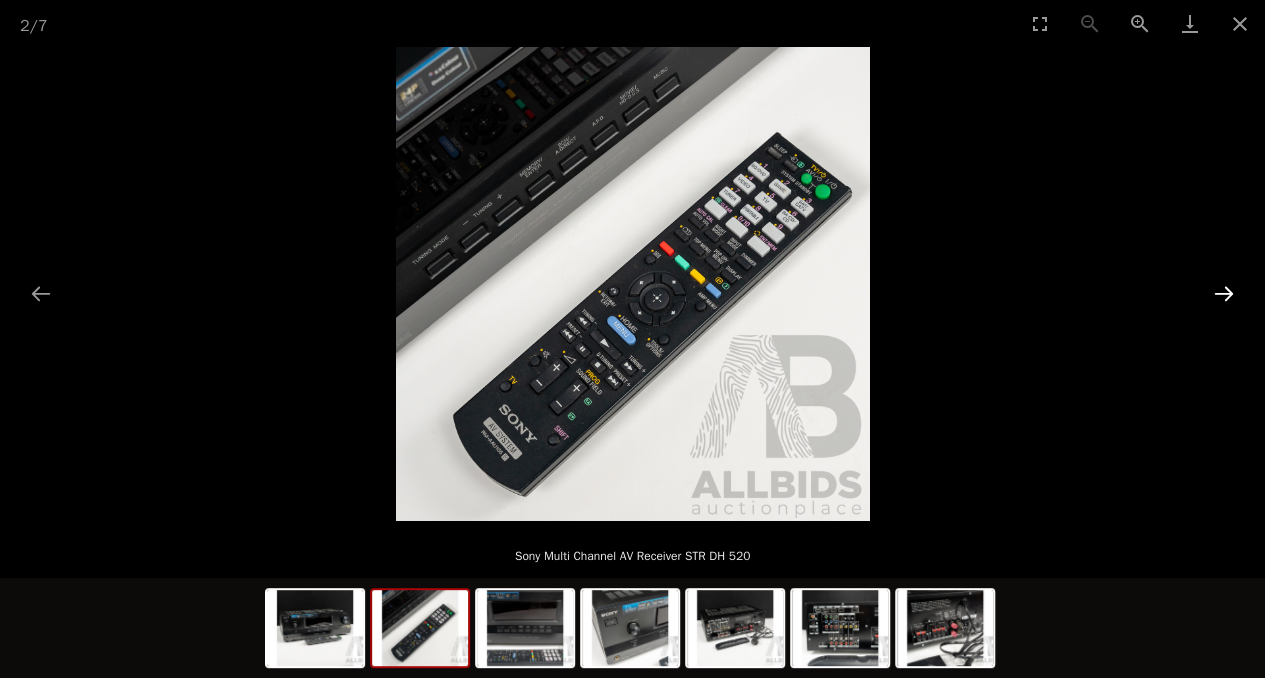 scroll, scrollTop: 0, scrollLeft: 0, axis: both 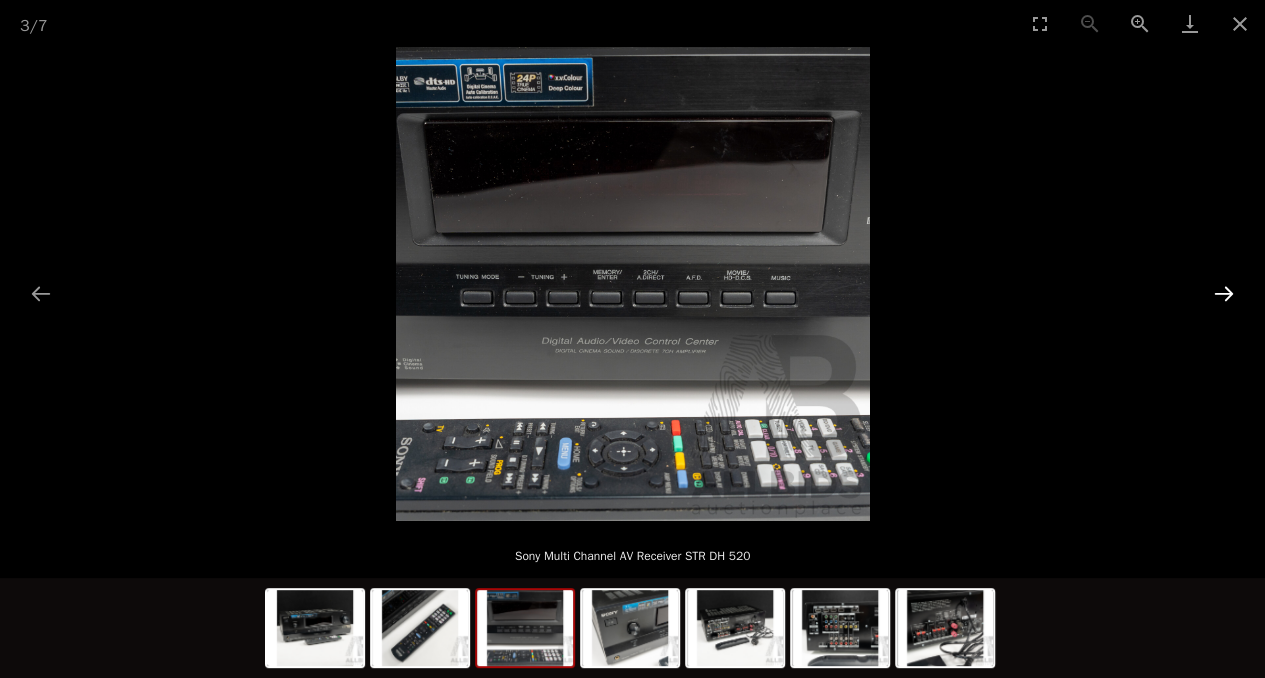 click at bounding box center [1224, 293] 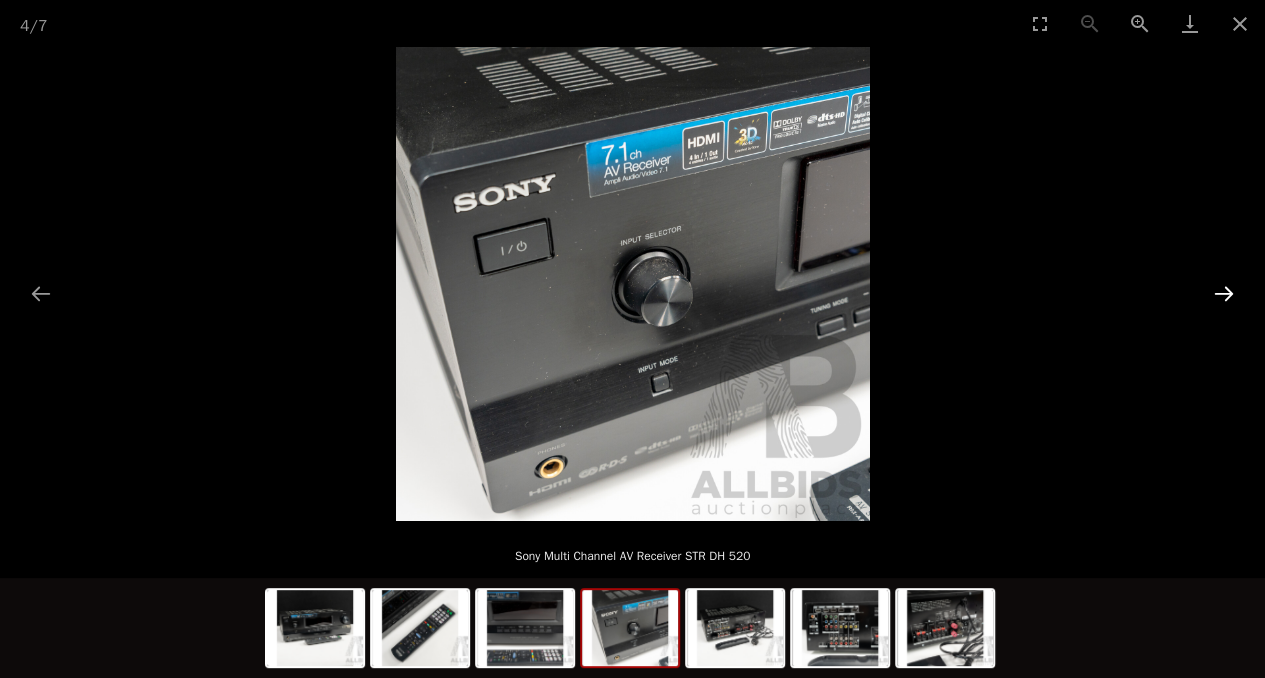 click at bounding box center [1224, 293] 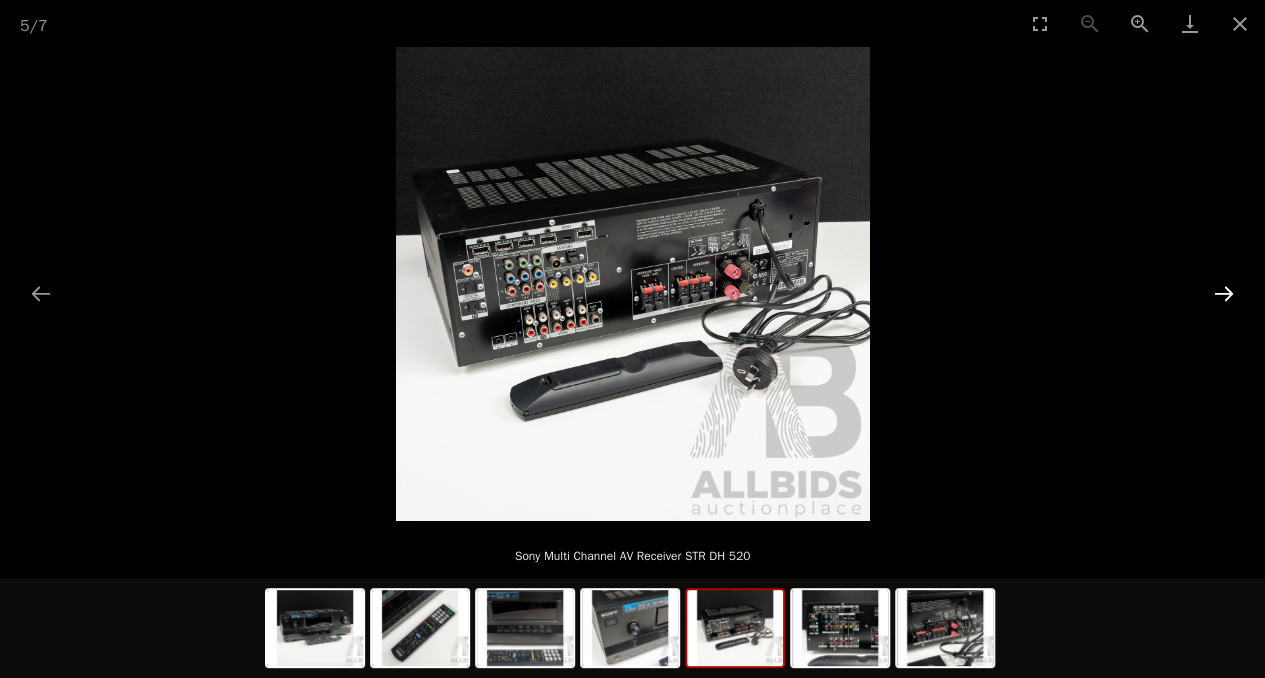 click at bounding box center (1224, 293) 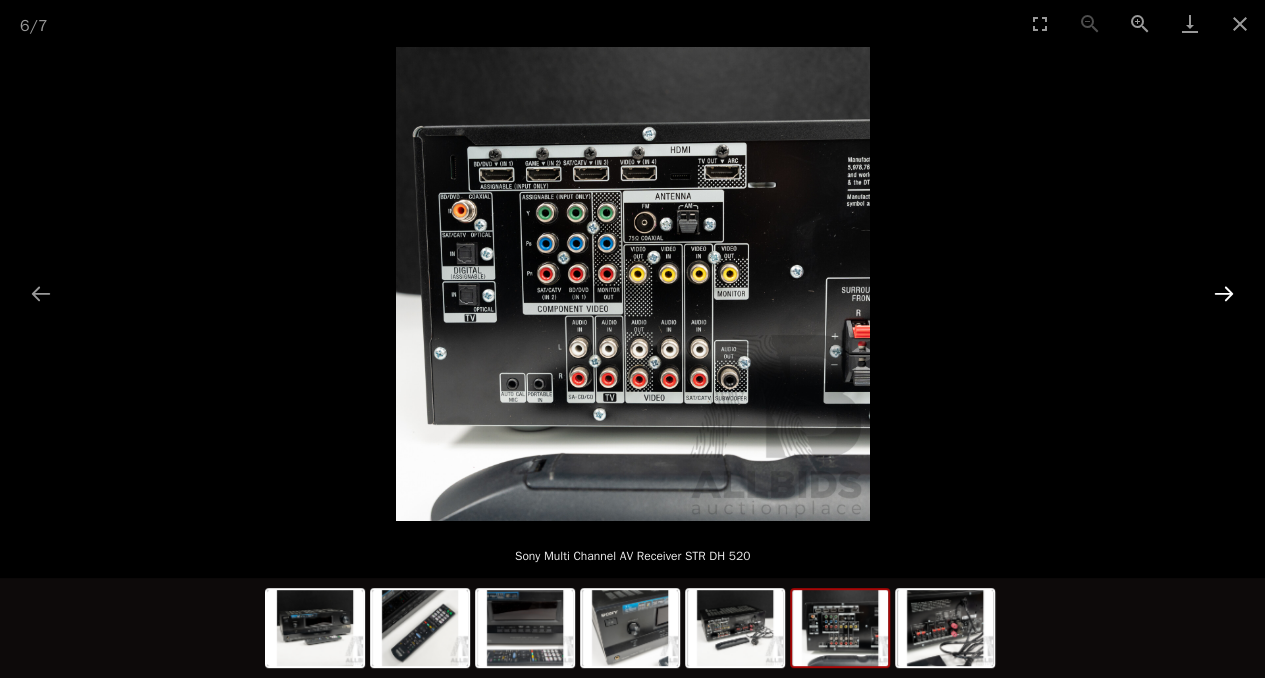 click at bounding box center [1224, 293] 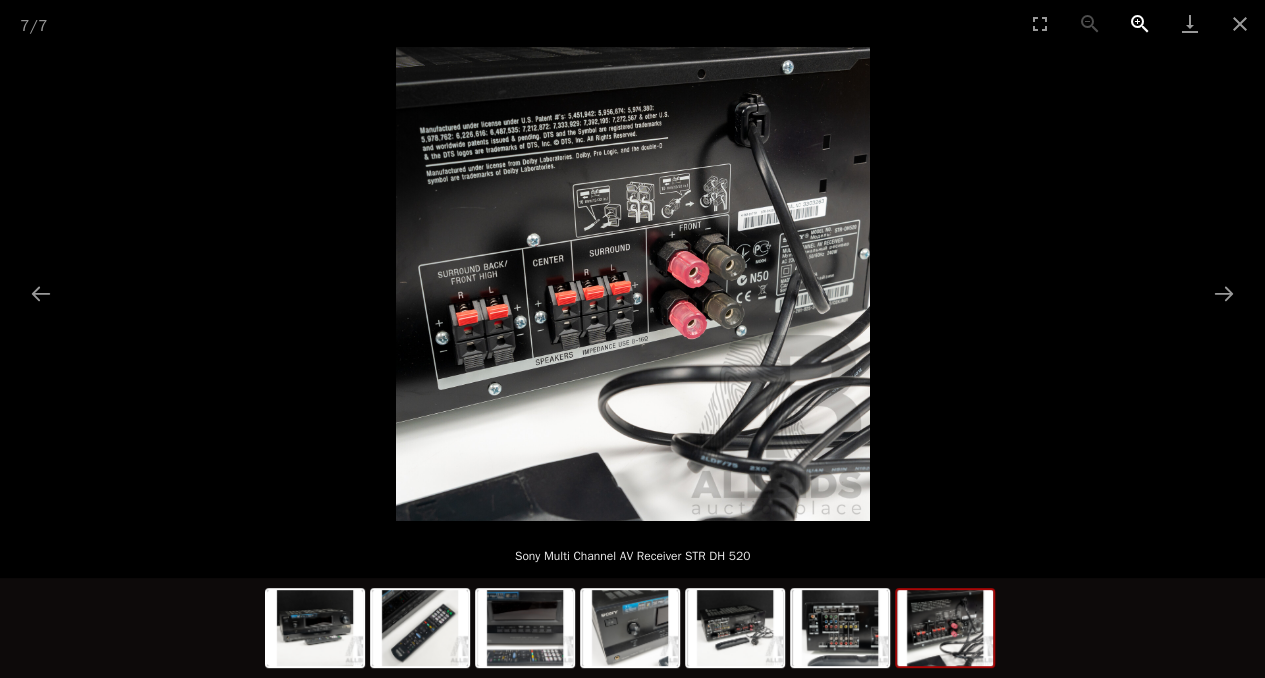 click at bounding box center [1140, 23] 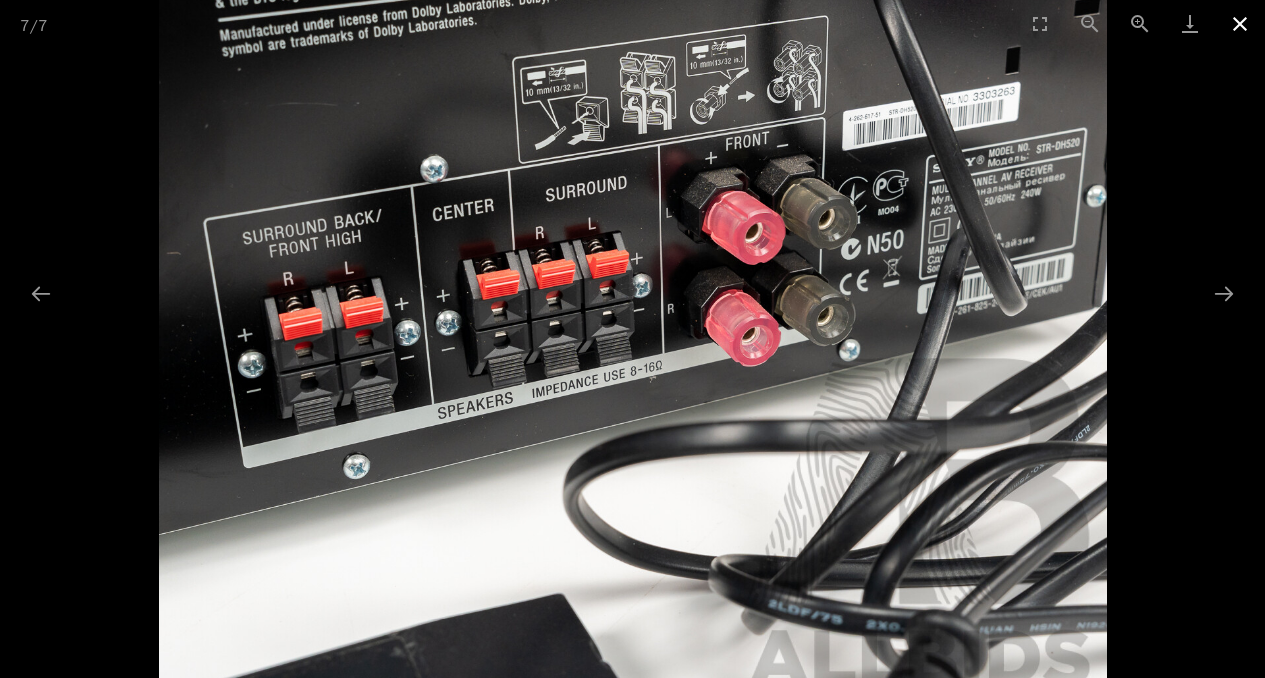 click at bounding box center [1240, 23] 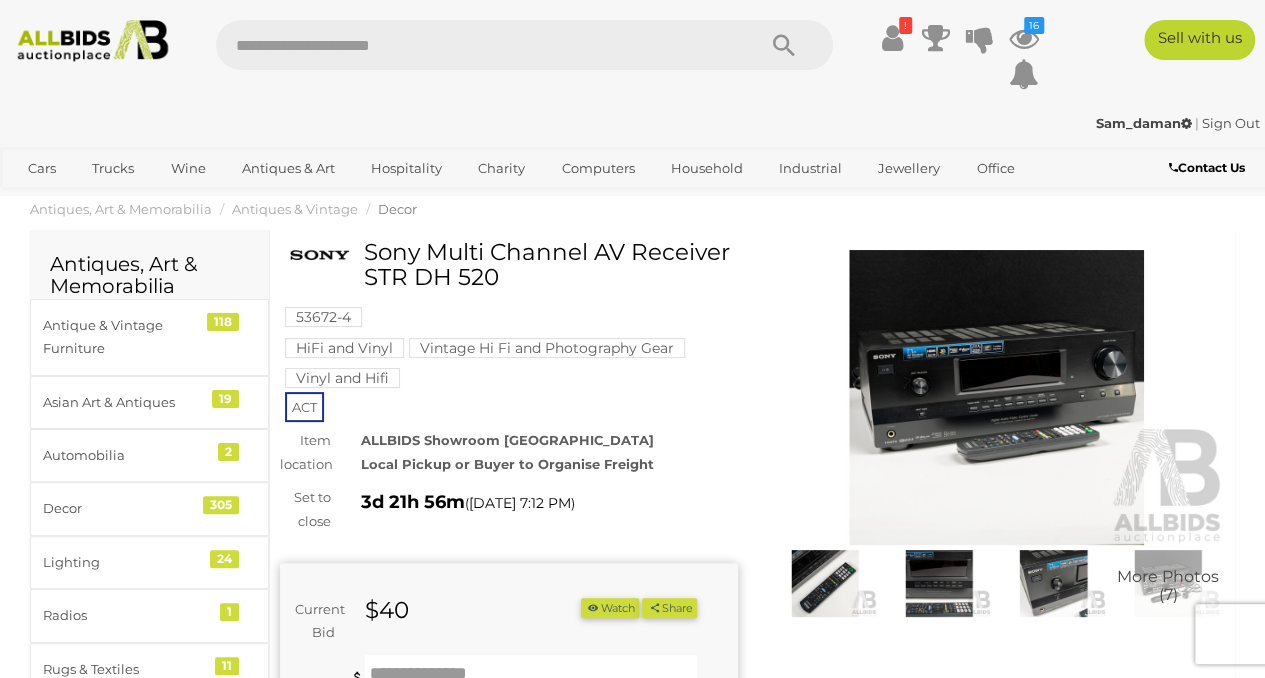 drag, startPoint x: 367, startPoint y: 246, endPoint x: 494, endPoint y: 285, distance: 132.8533 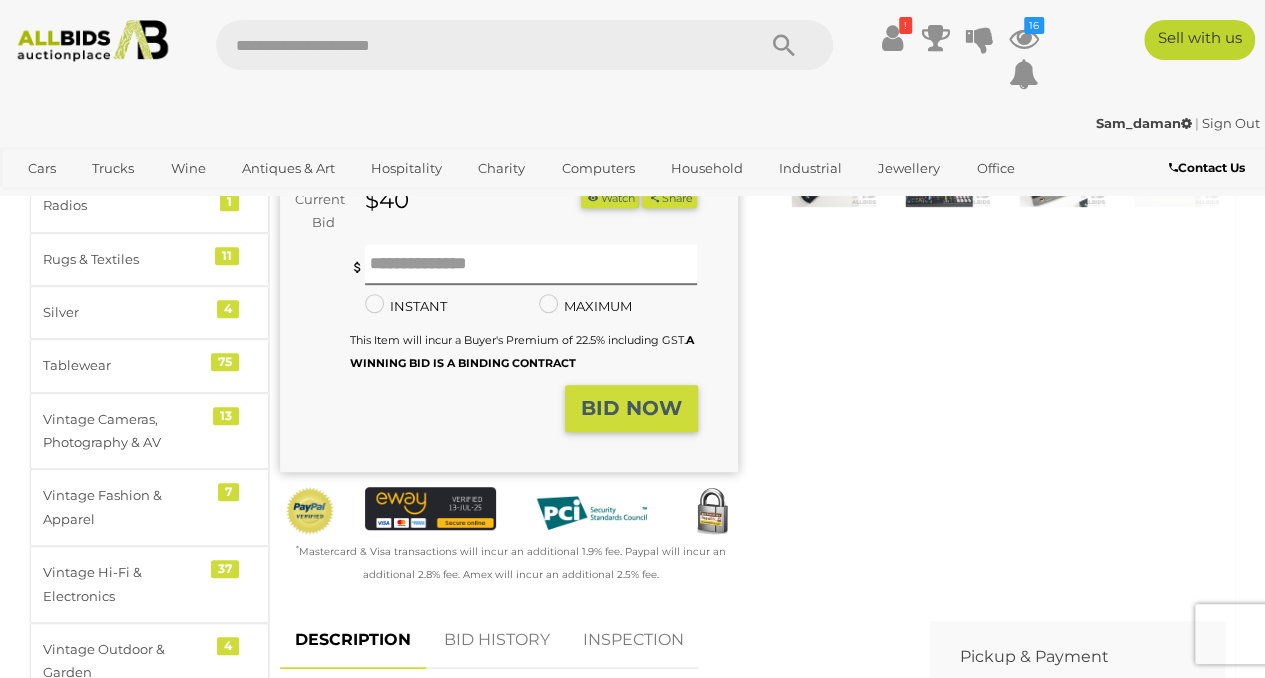 scroll, scrollTop: 0, scrollLeft: 0, axis: both 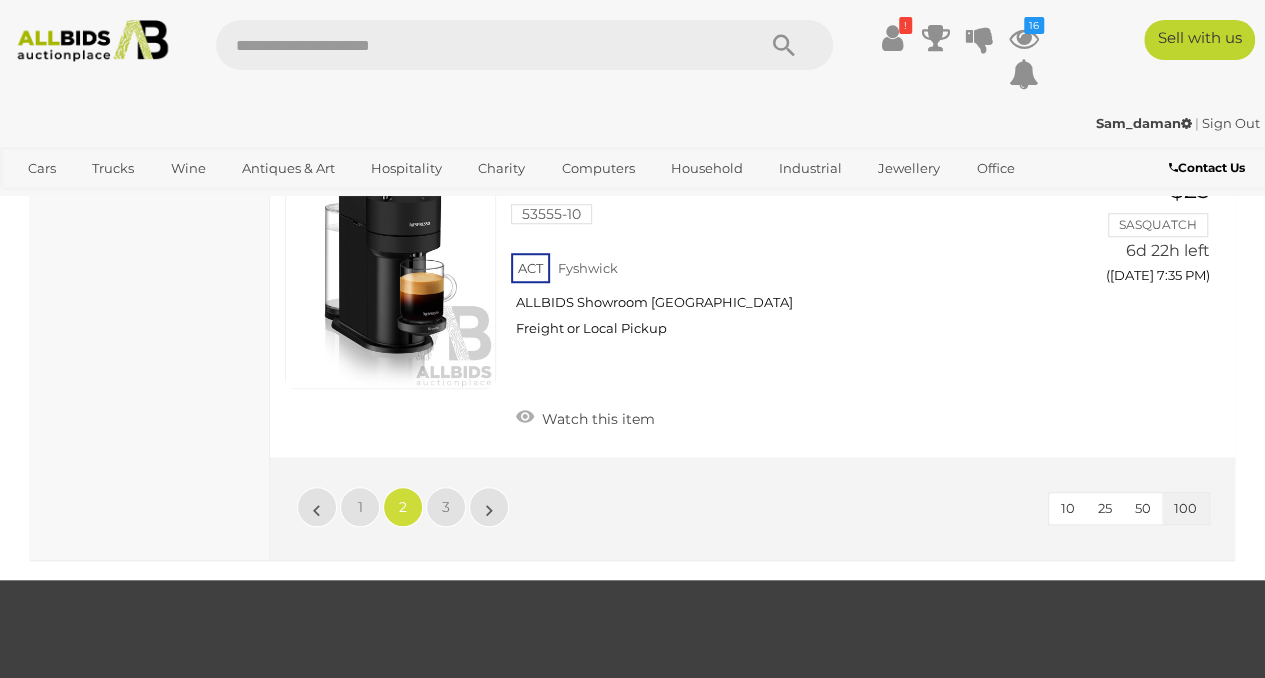 click on "»" at bounding box center (489, 507) 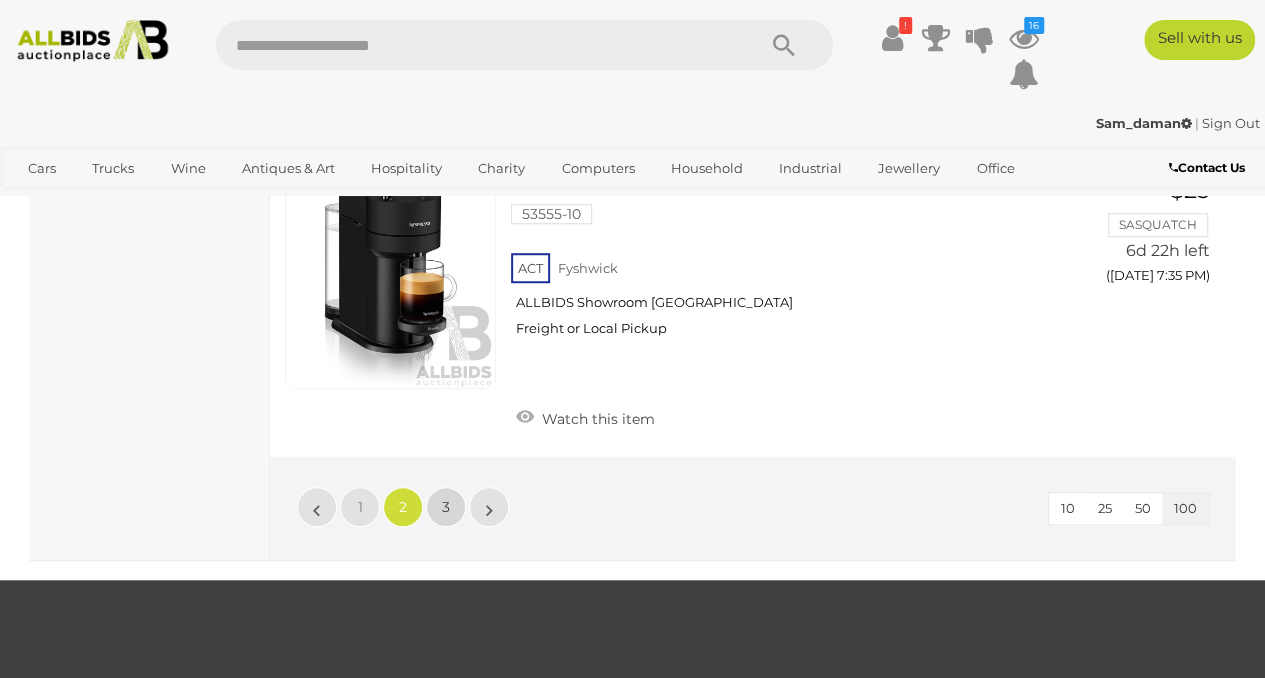 click on "3" at bounding box center (446, 507) 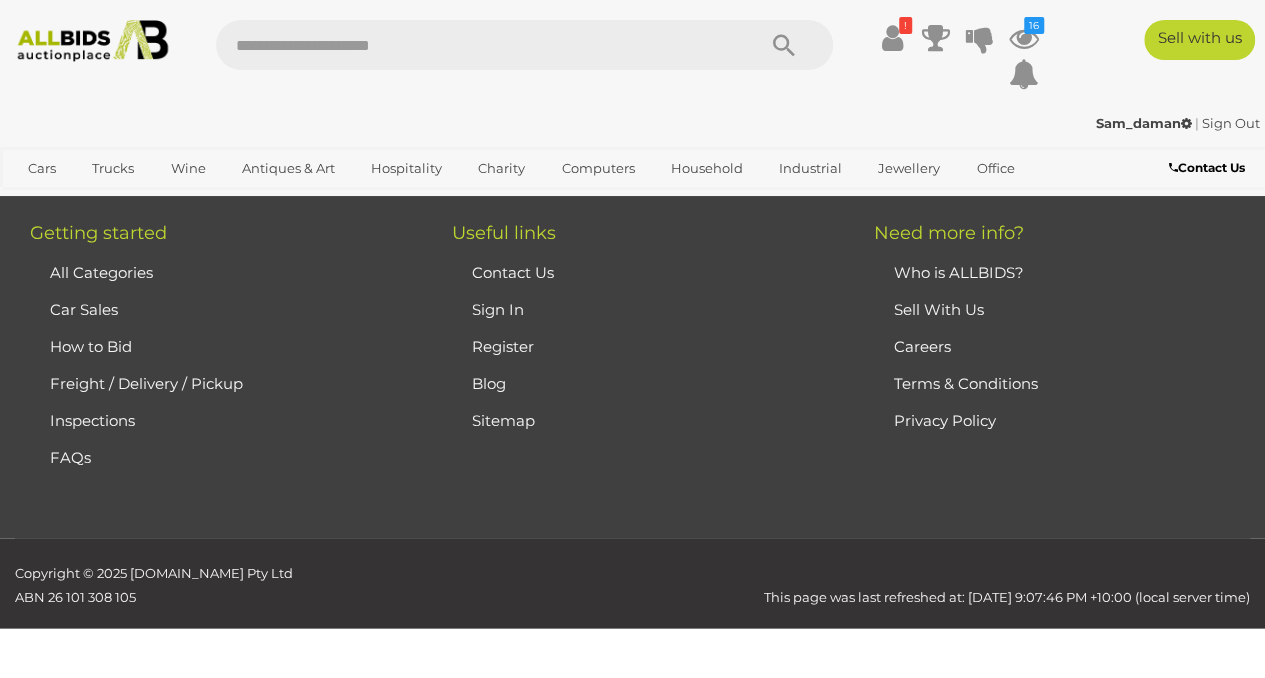 scroll, scrollTop: 292, scrollLeft: 0, axis: vertical 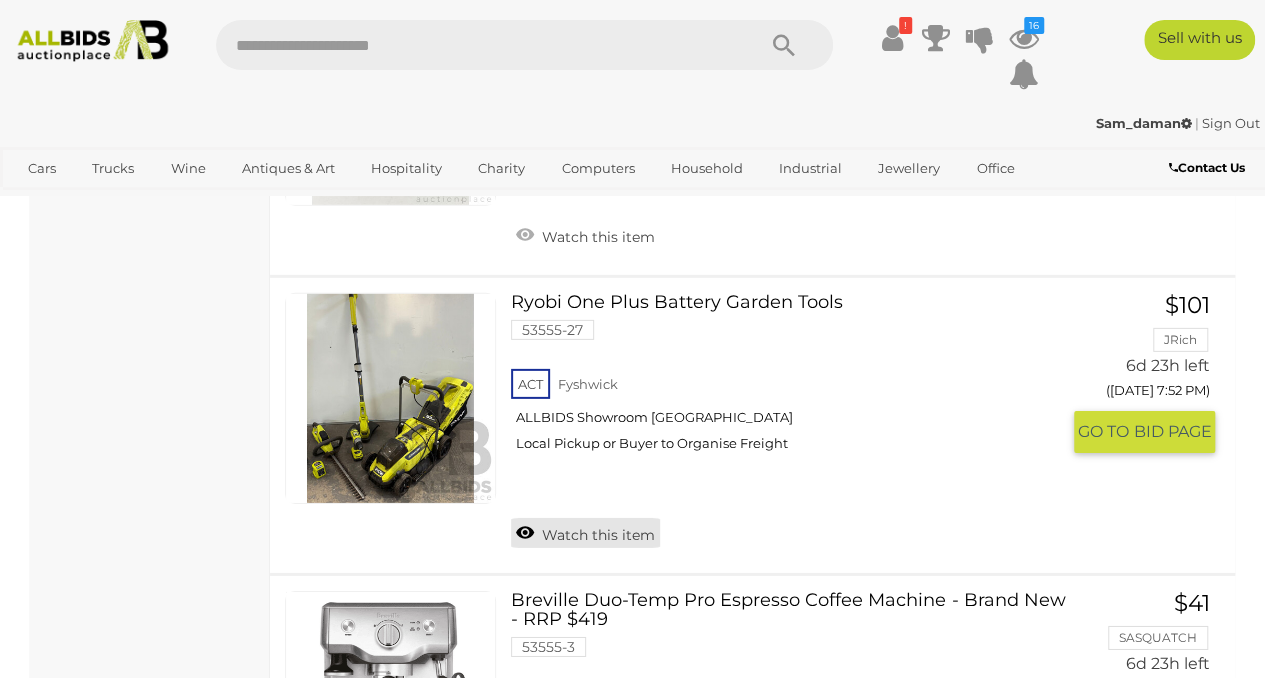 click on "Watch this item" at bounding box center (585, 533) 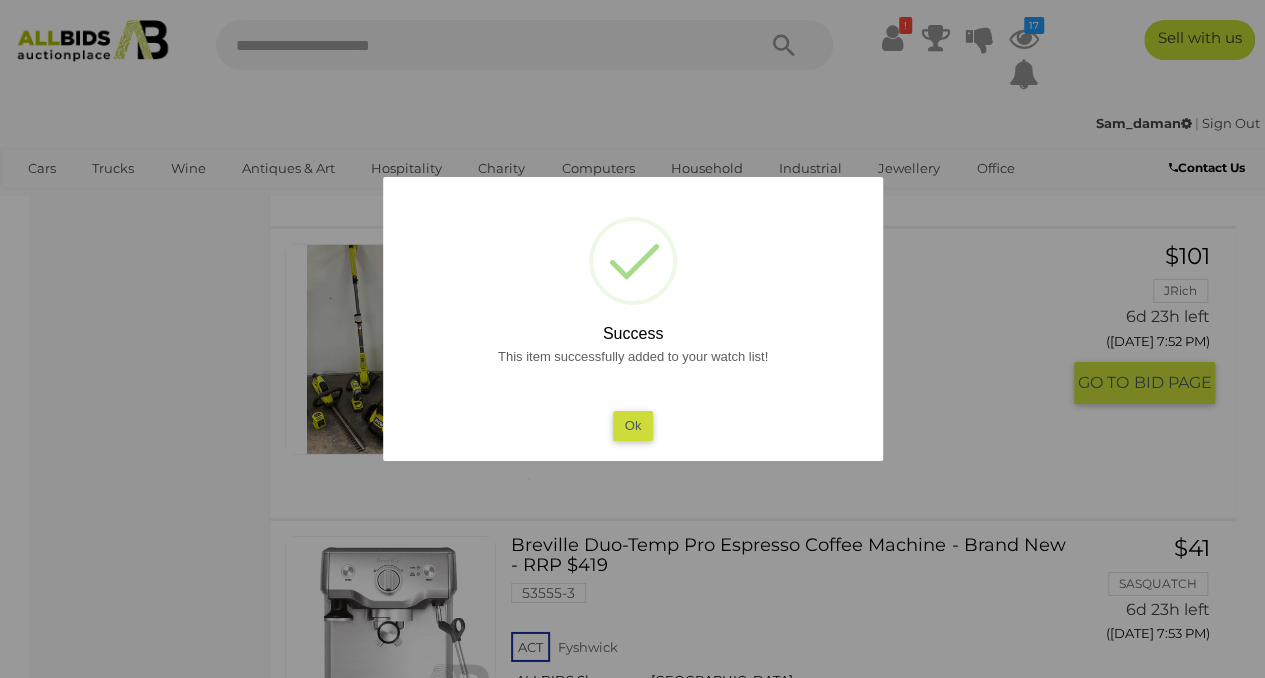 click on "Ok" at bounding box center [632, 425] 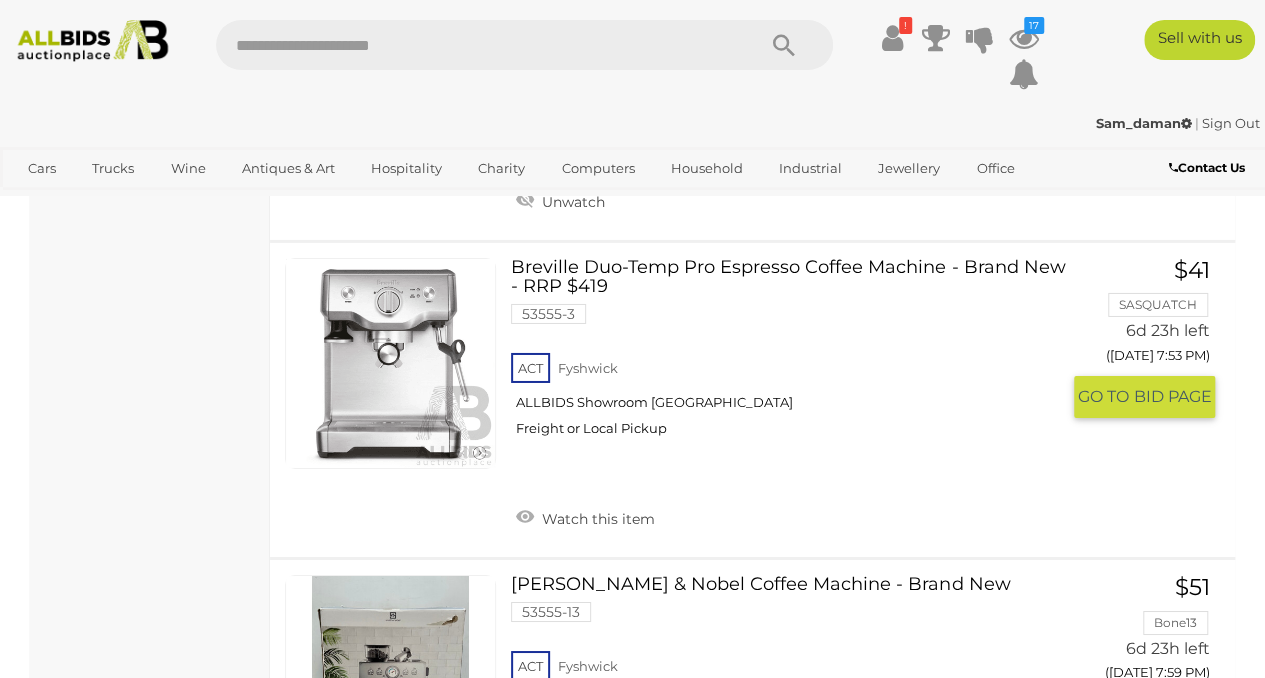 scroll, scrollTop: 2959, scrollLeft: 0, axis: vertical 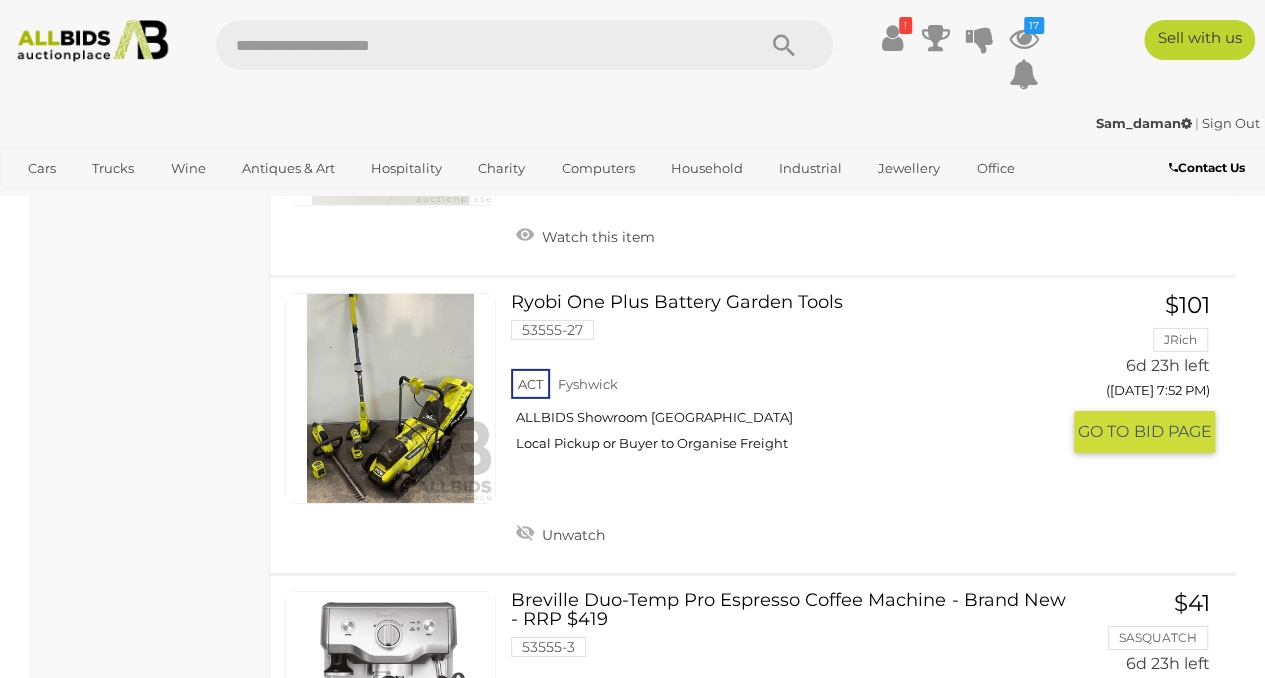 click at bounding box center [390, 398] 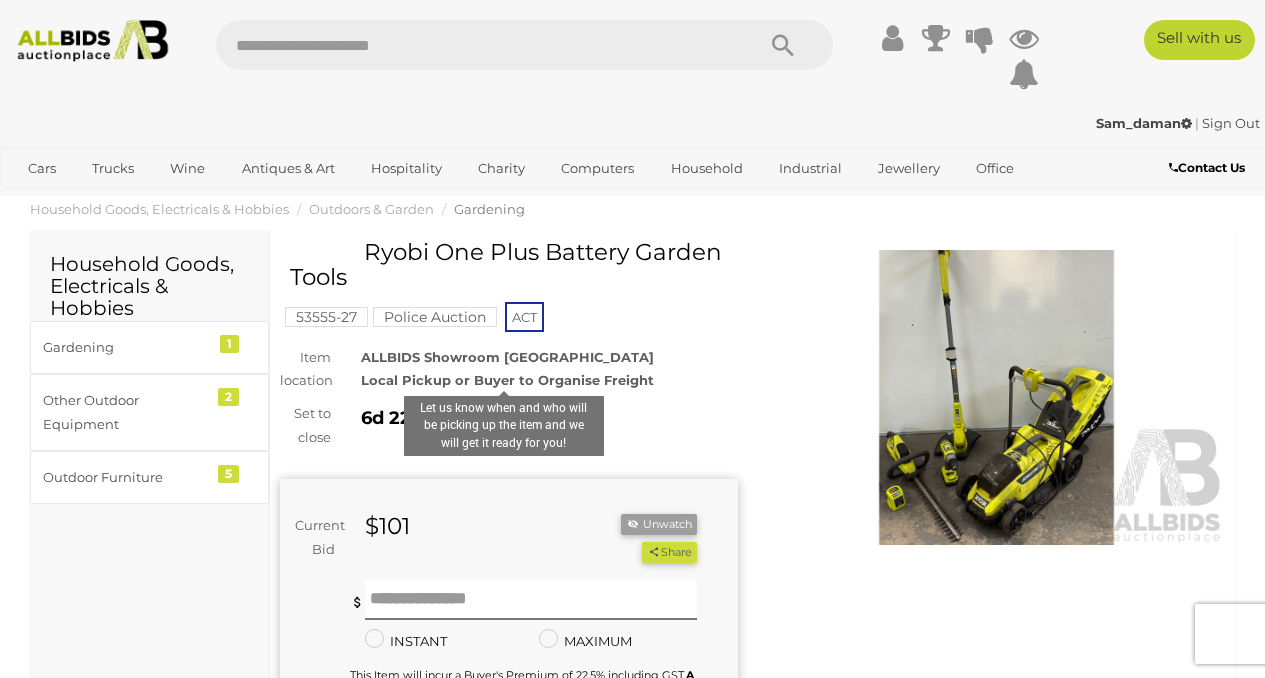 scroll, scrollTop: 0, scrollLeft: 0, axis: both 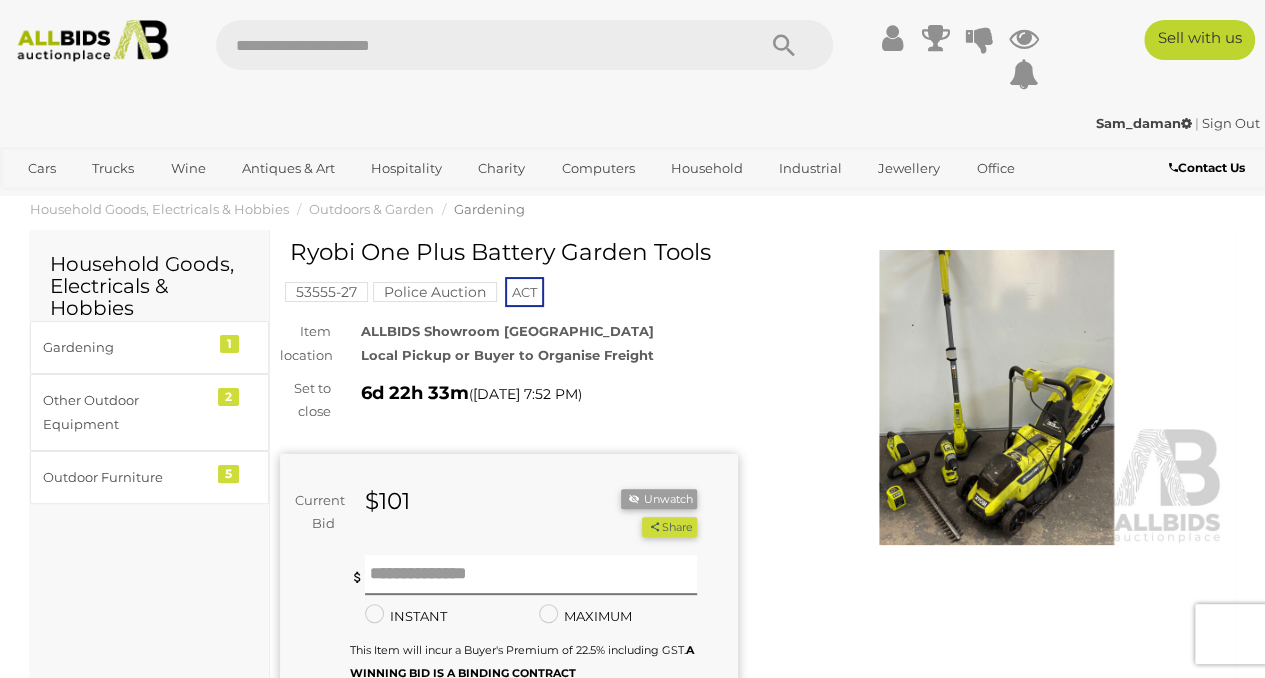 click at bounding box center [997, 397] 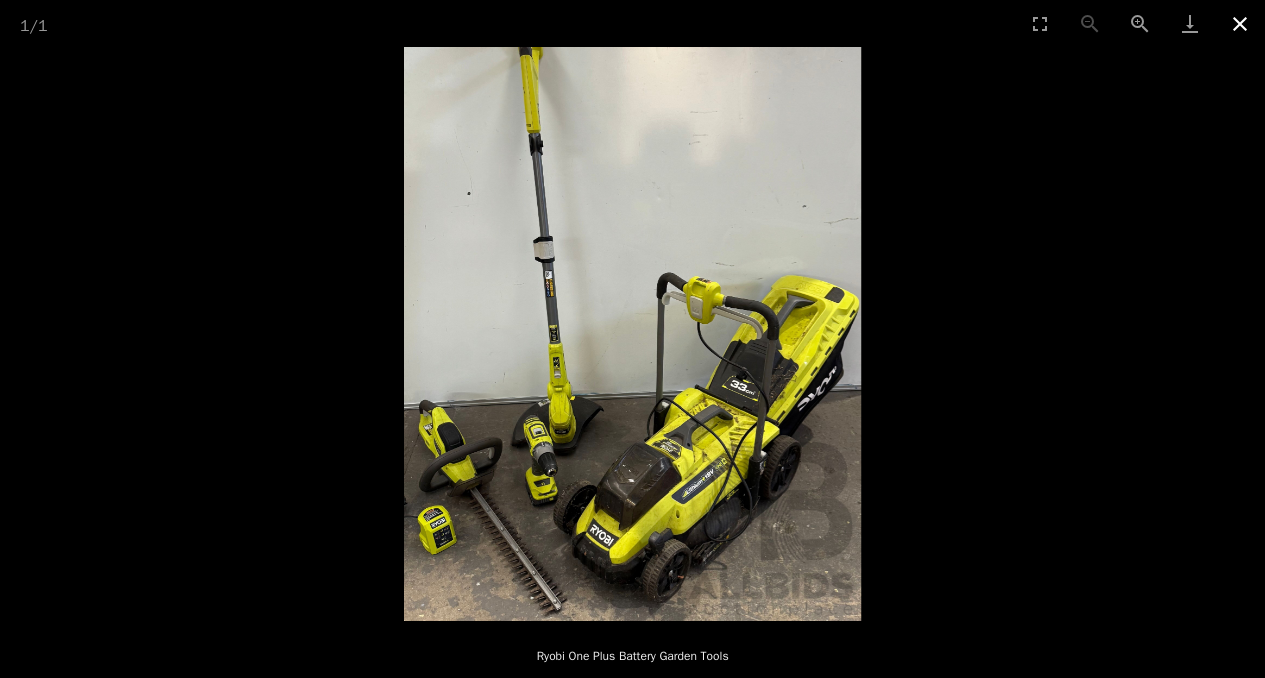 click at bounding box center [1240, 23] 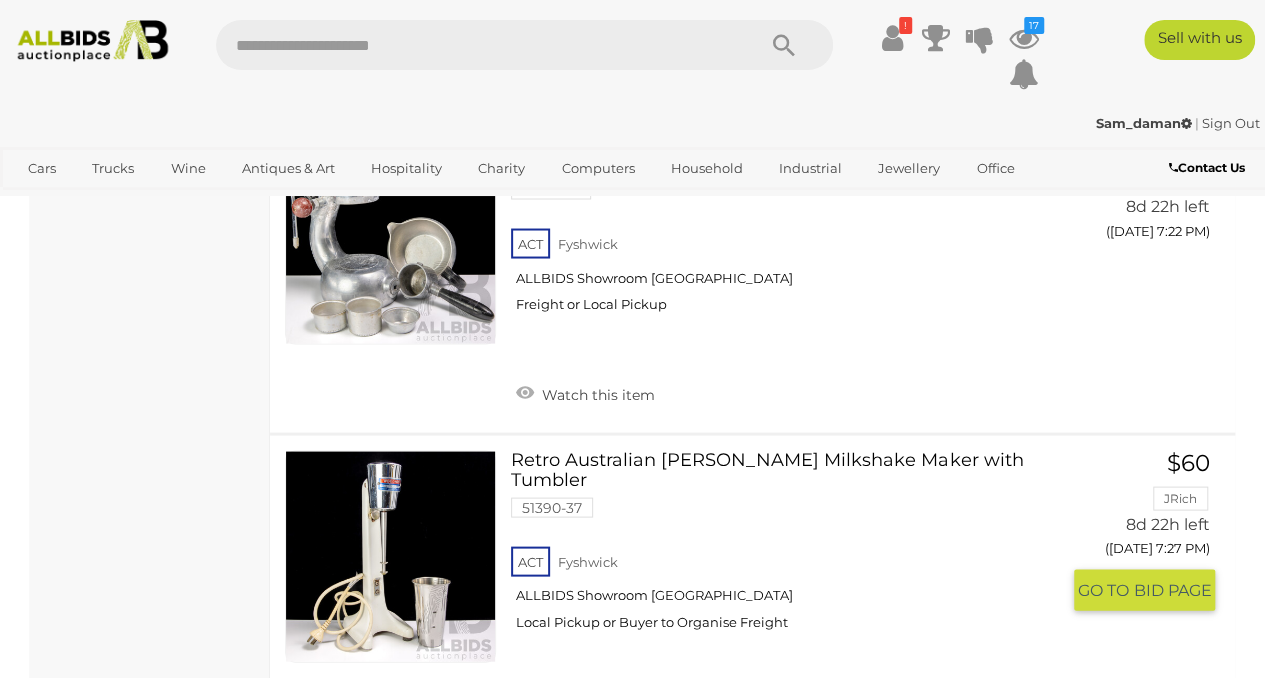 scroll, scrollTop: 5916, scrollLeft: 0, axis: vertical 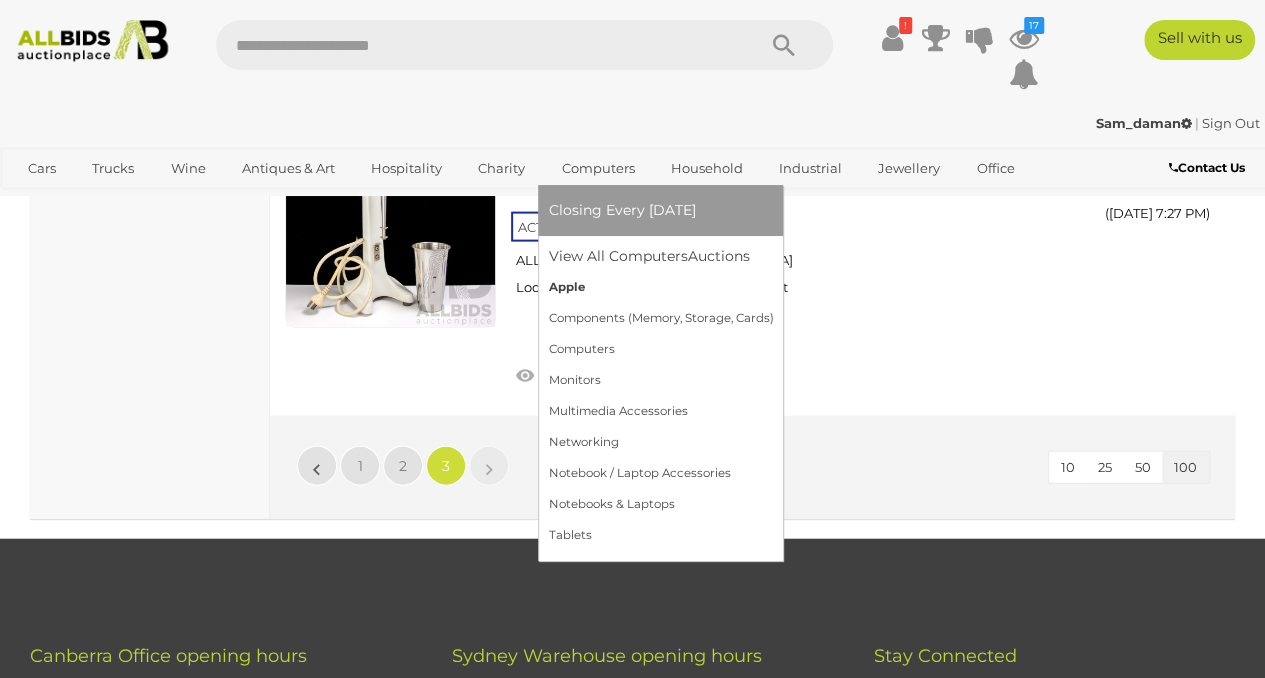 click on "Apple" at bounding box center (660, 287) 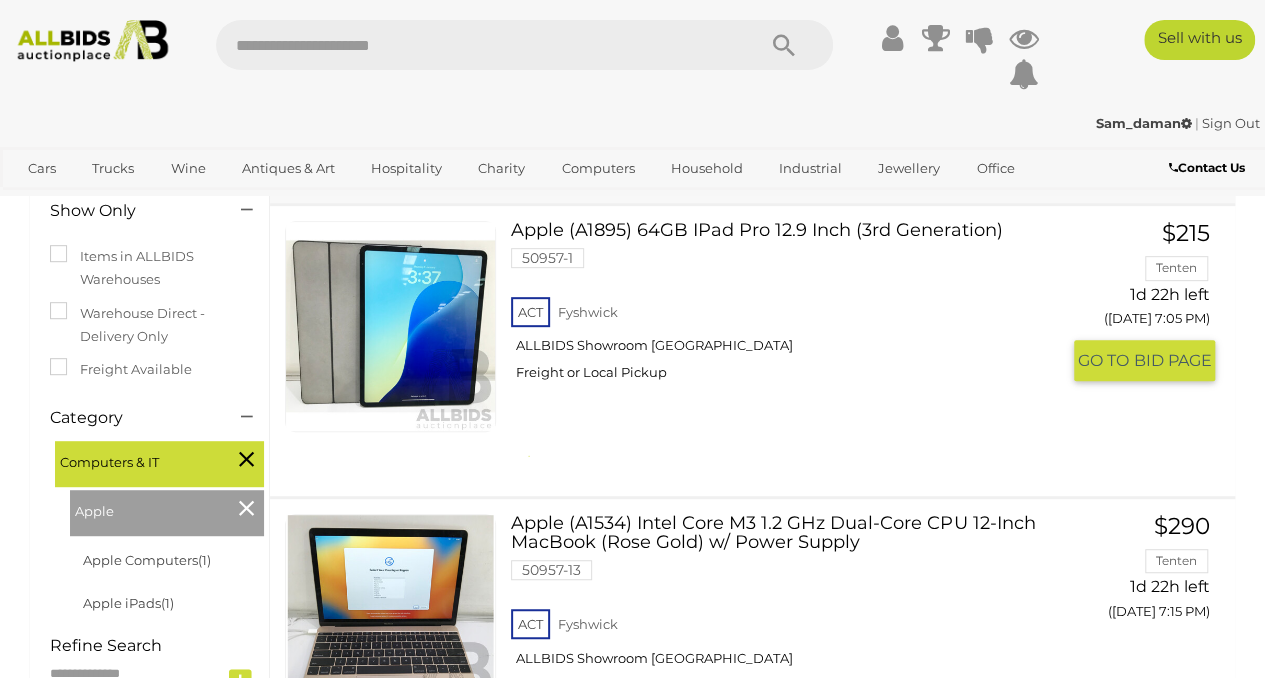 scroll, scrollTop: 666, scrollLeft: 0, axis: vertical 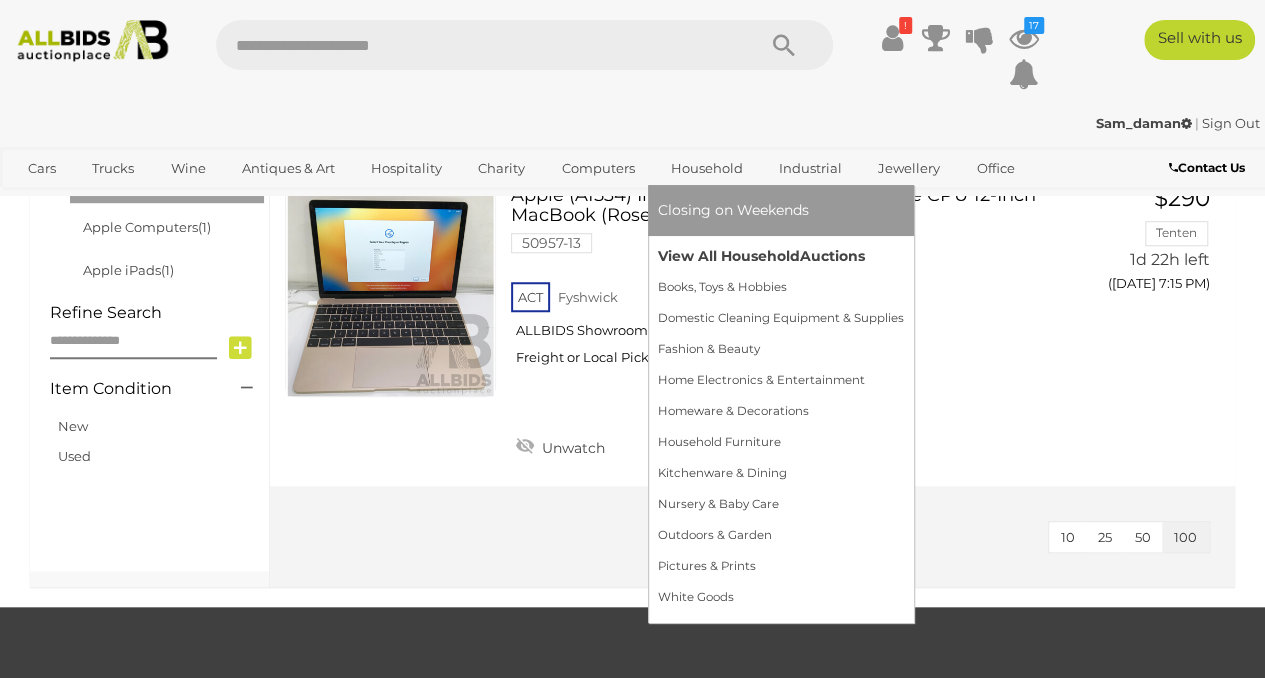 click on "View All Household  Auctions" at bounding box center (781, 256) 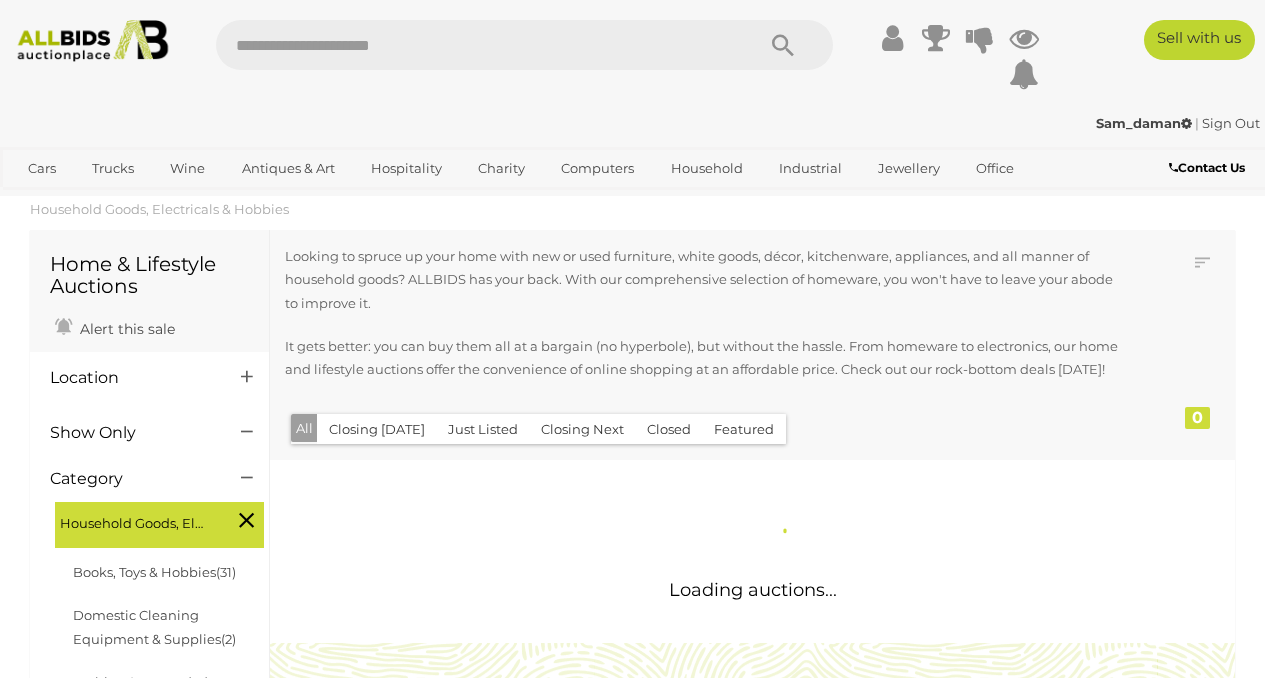 scroll, scrollTop: 0, scrollLeft: 0, axis: both 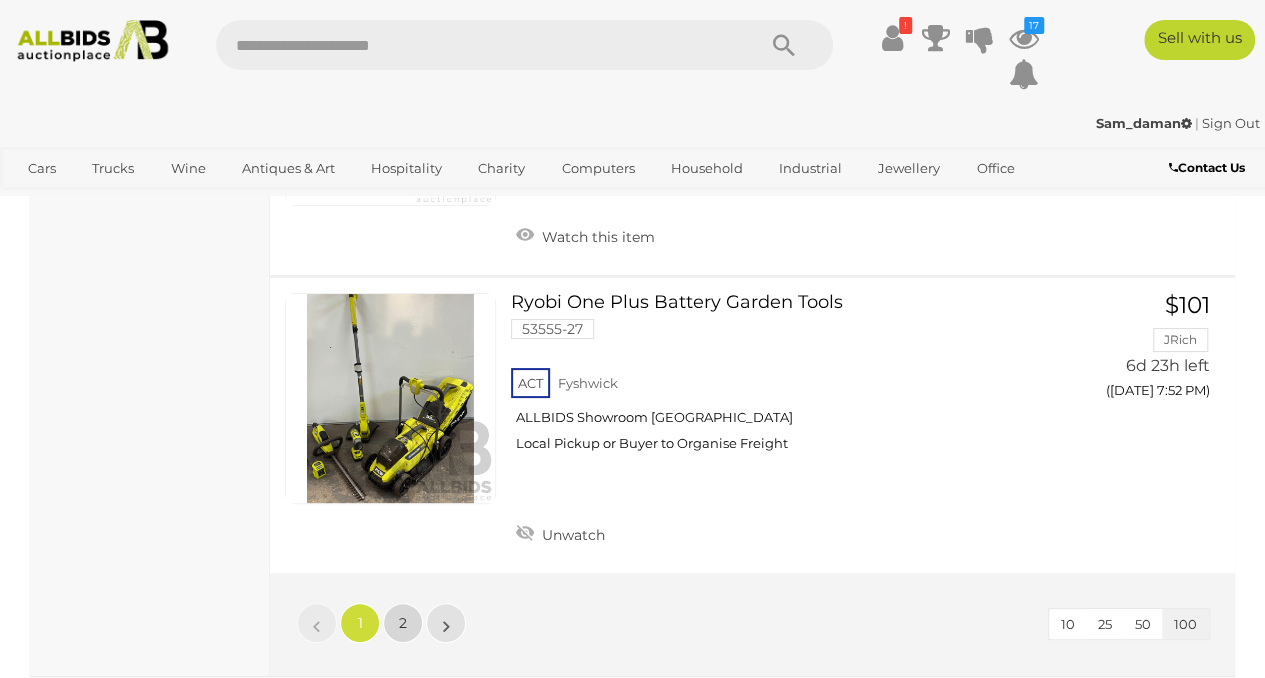 click on "2" at bounding box center (403, 623) 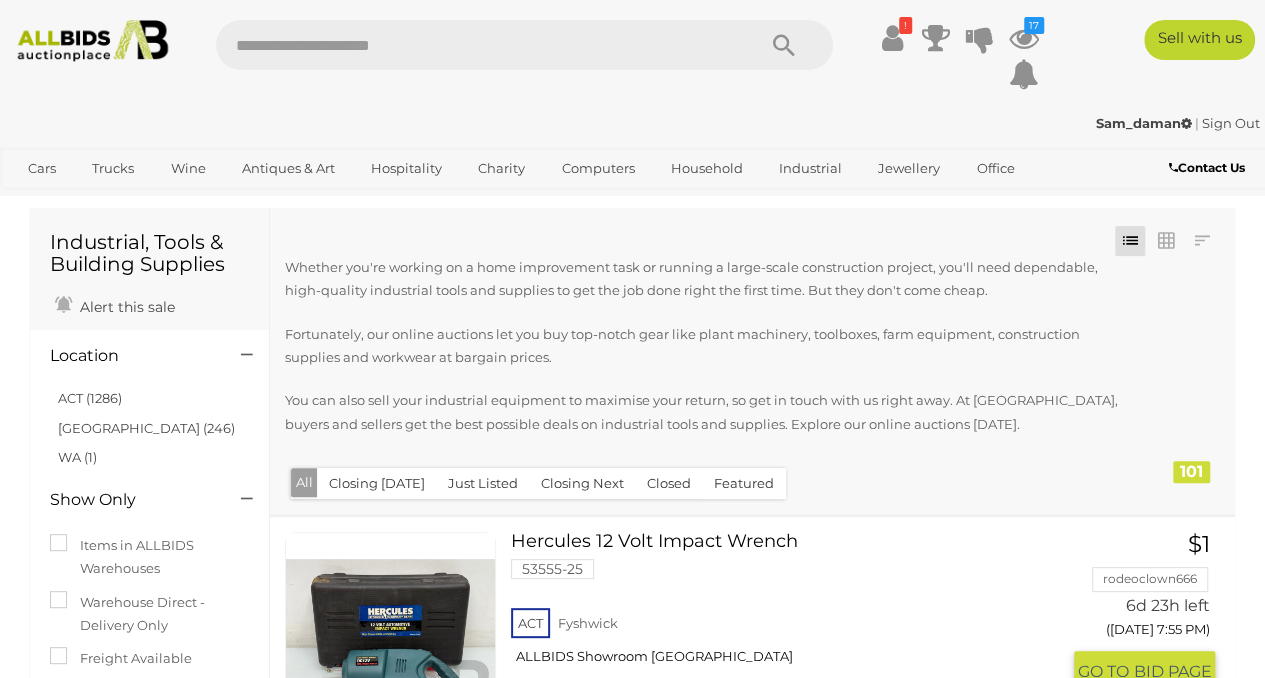 scroll, scrollTop: 333, scrollLeft: 0, axis: vertical 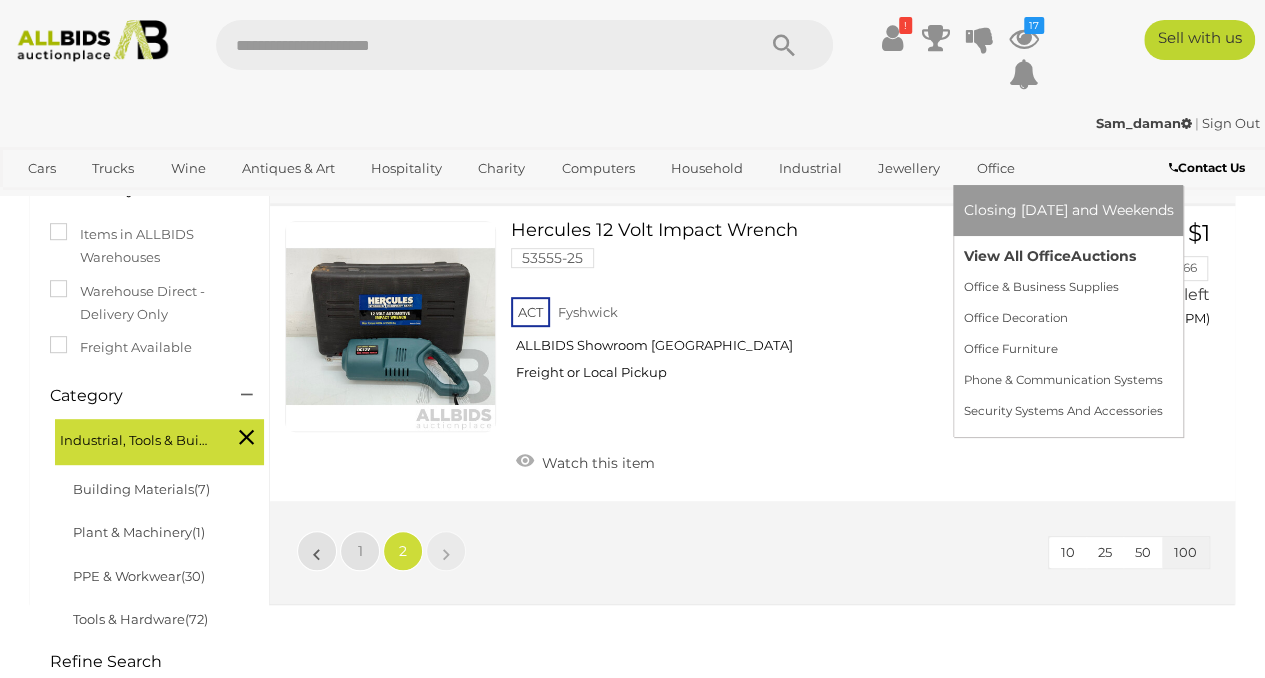 click on "View All Office  Auctions" at bounding box center [1068, 256] 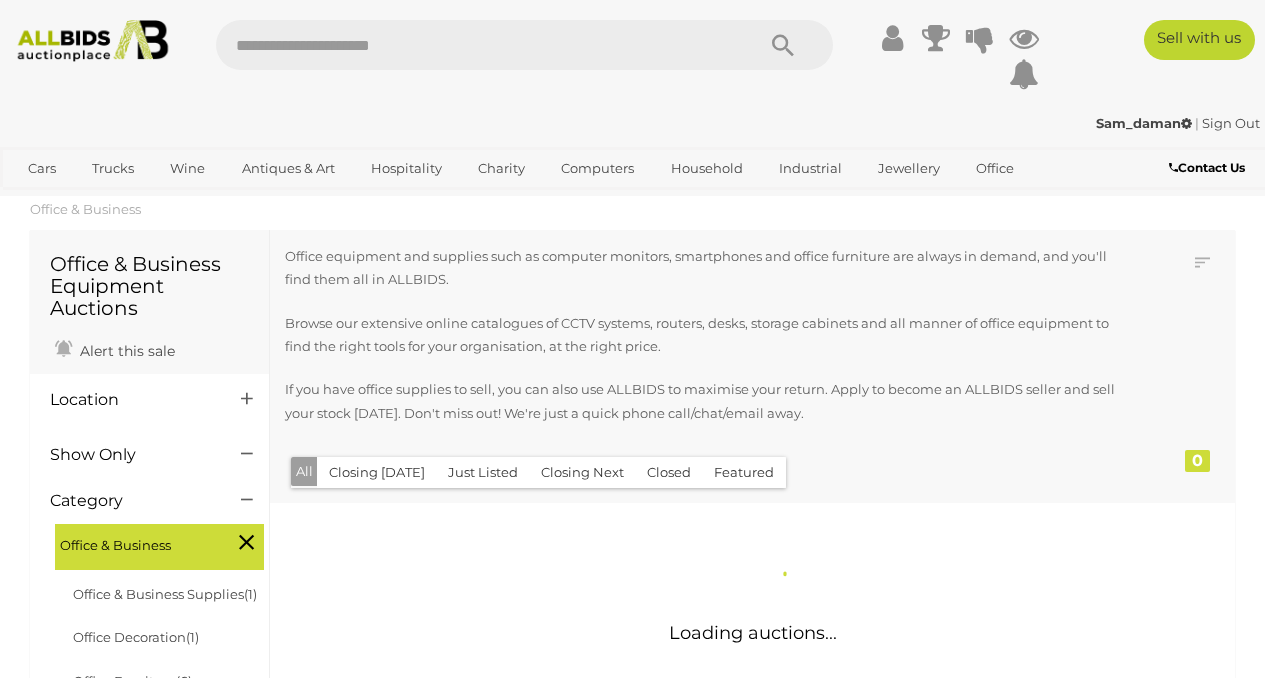 scroll, scrollTop: 0, scrollLeft: 0, axis: both 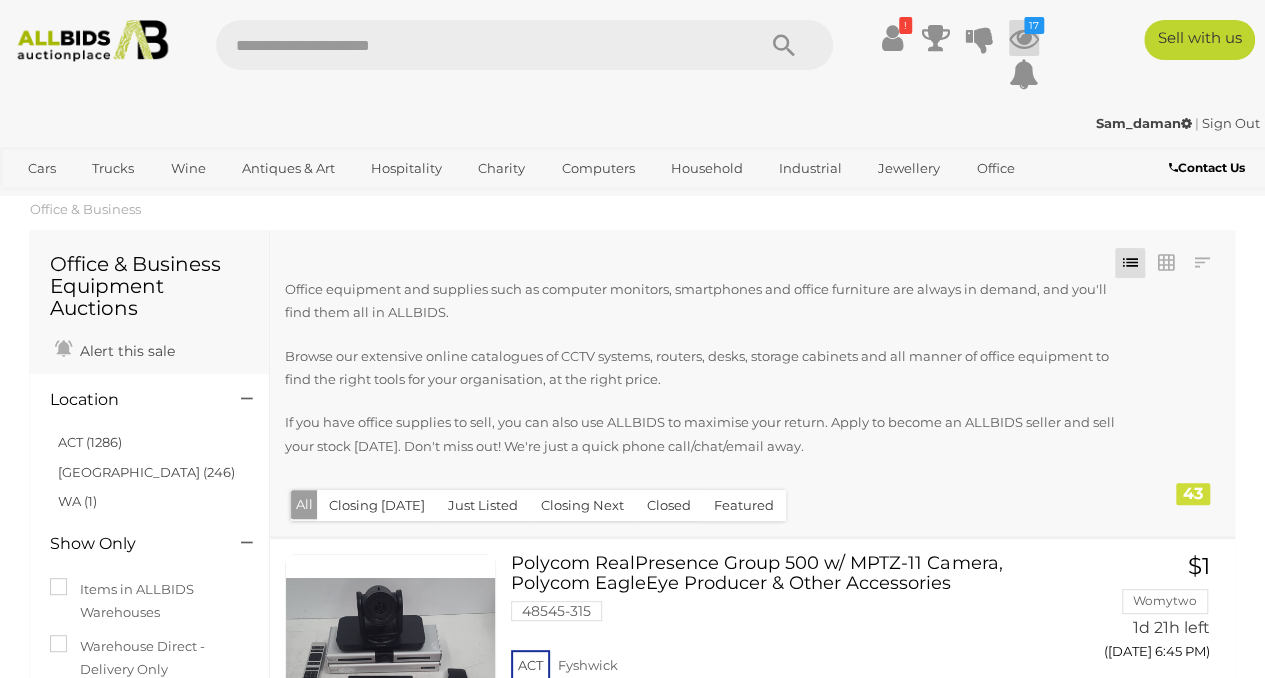 click at bounding box center [1024, 38] 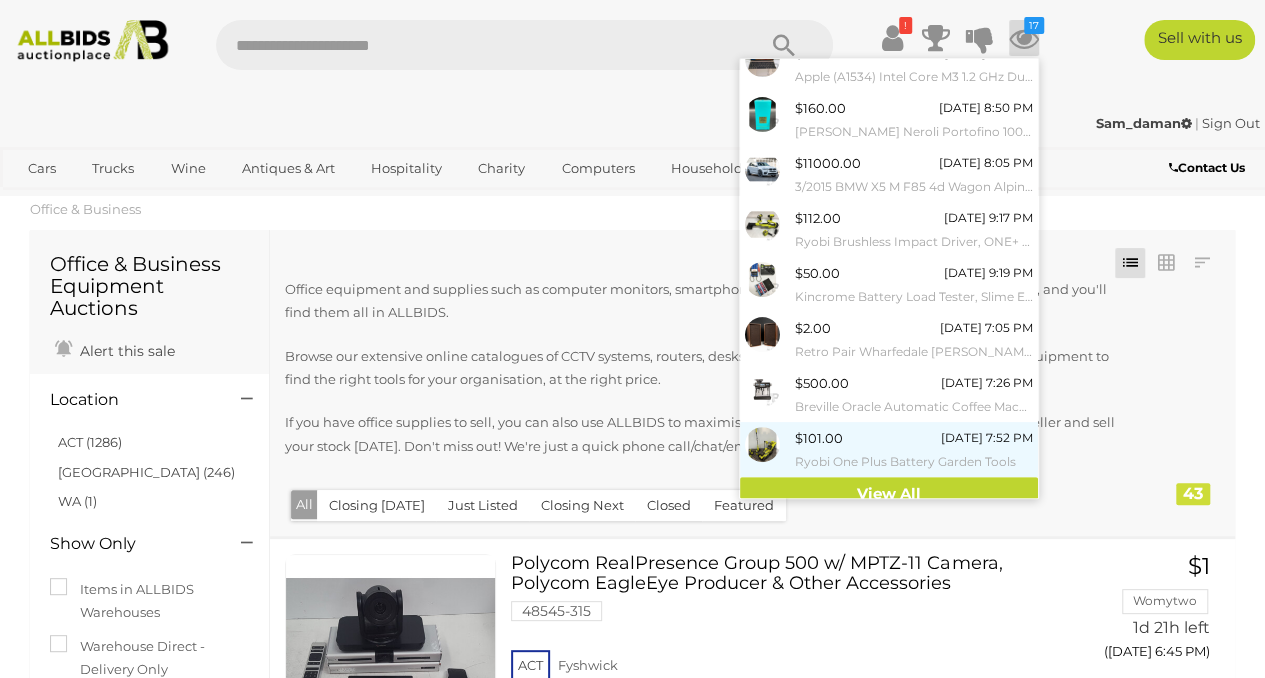 scroll, scrollTop: 196, scrollLeft: 0, axis: vertical 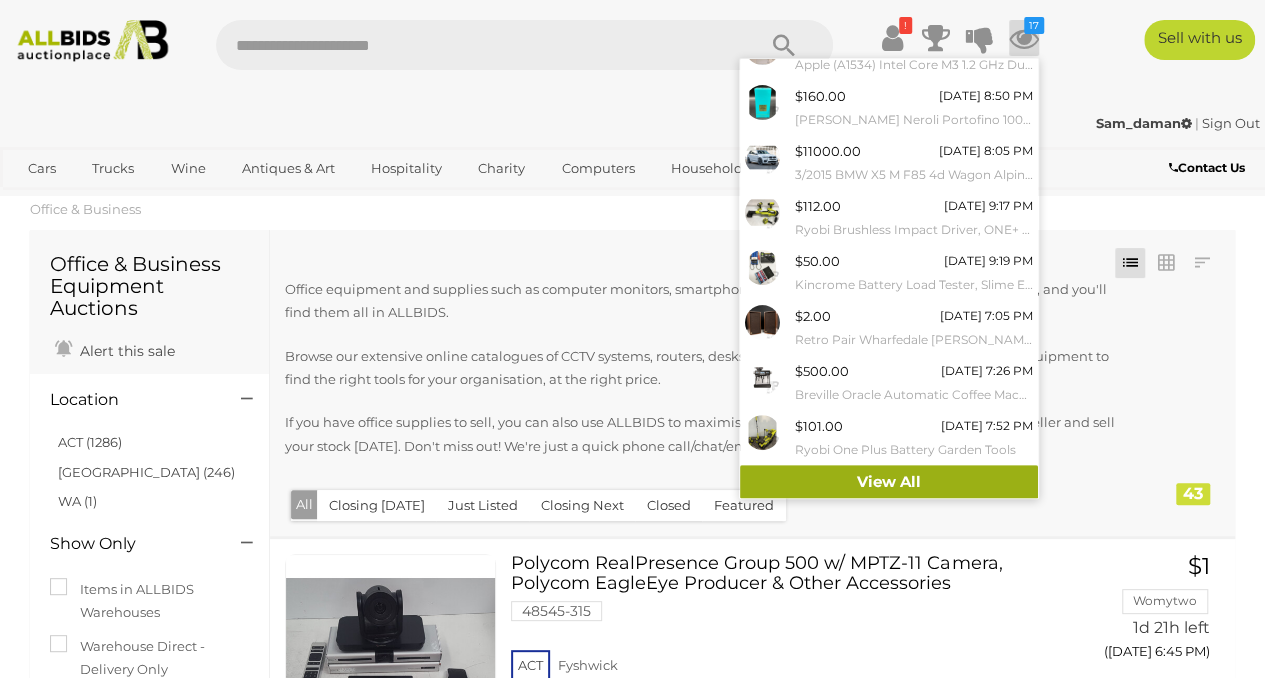 click on "View All" at bounding box center [889, 482] 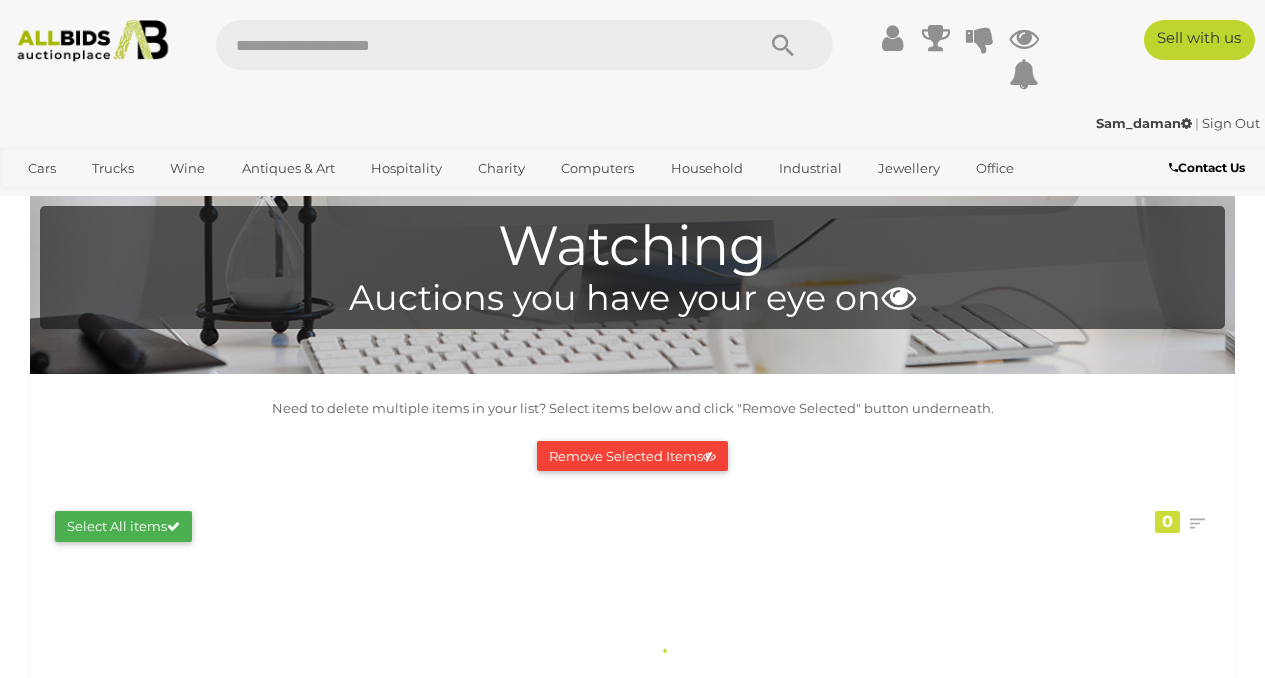 scroll, scrollTop: 0, scrollLeft: 0, axis: both 